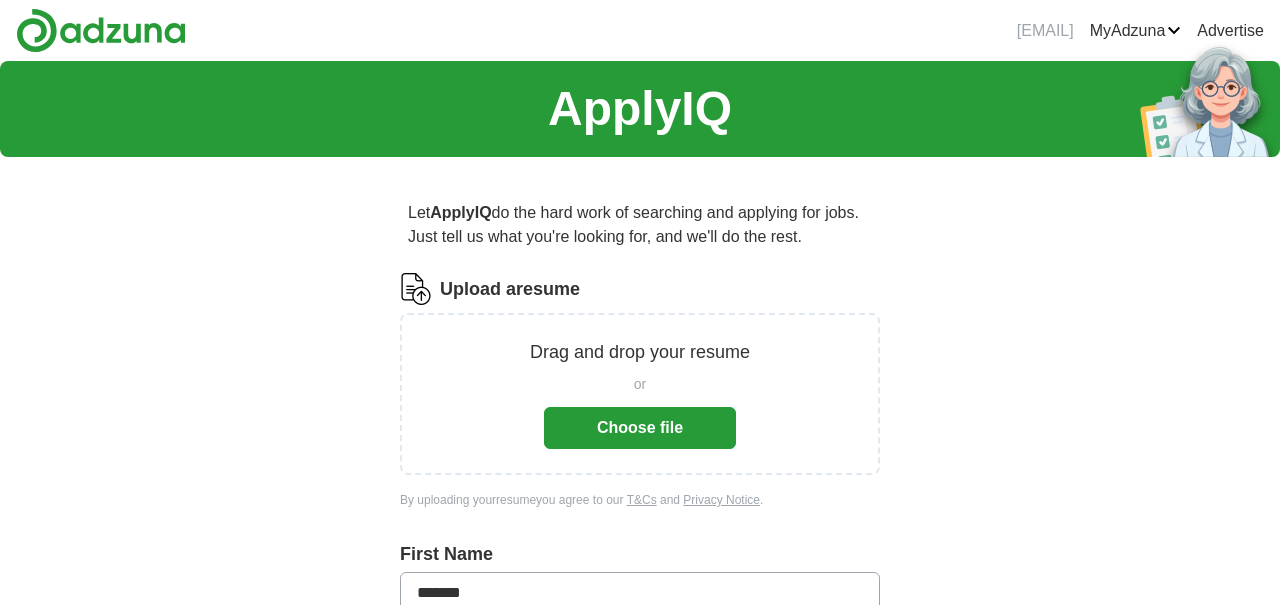 scroll, scrollTop: 0, scrollLeft: 0, axis: both 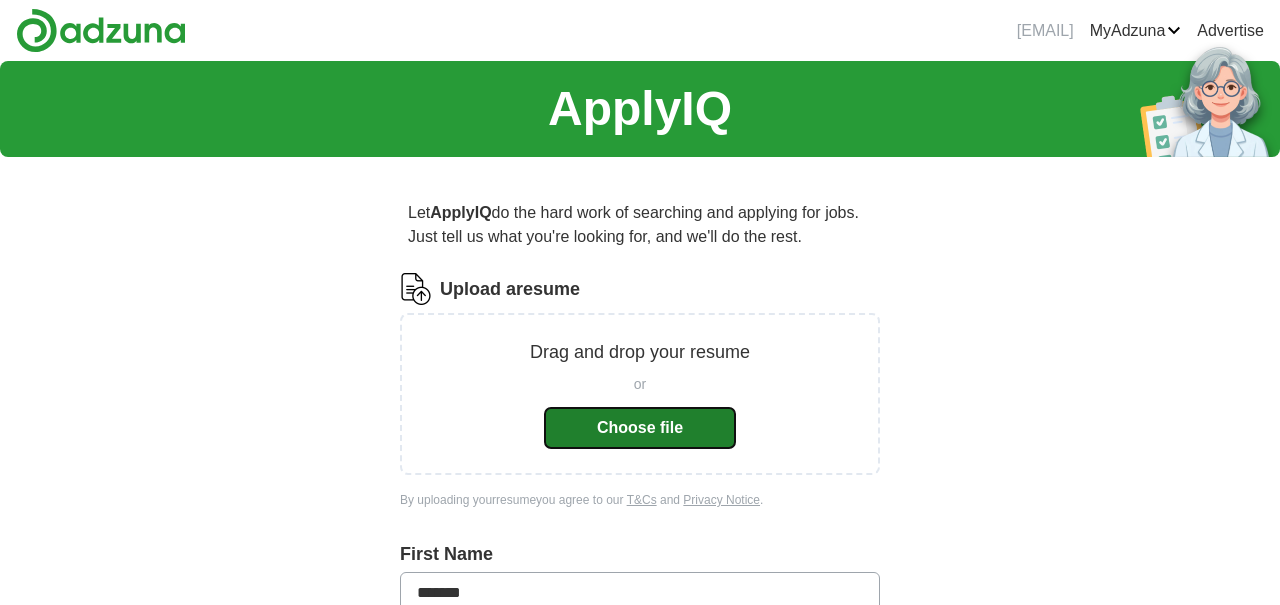 click on "Choose file" at bounding box center (640, 428) 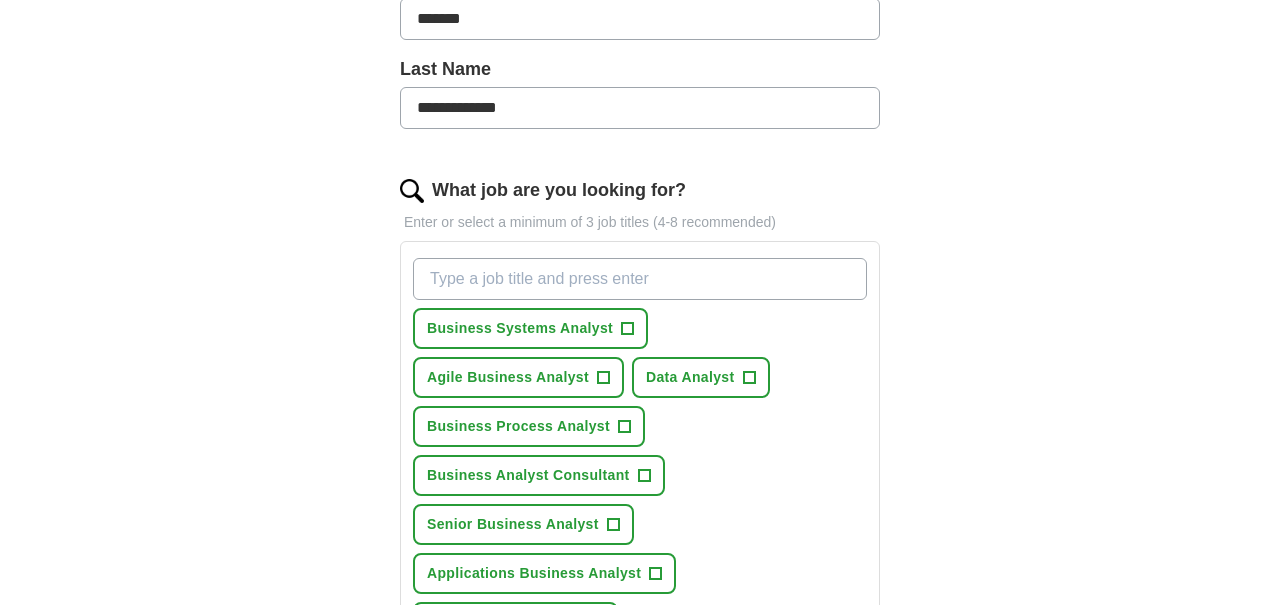 scroll, scrollTop: 500, scrollLeft: 0, axis: vertical 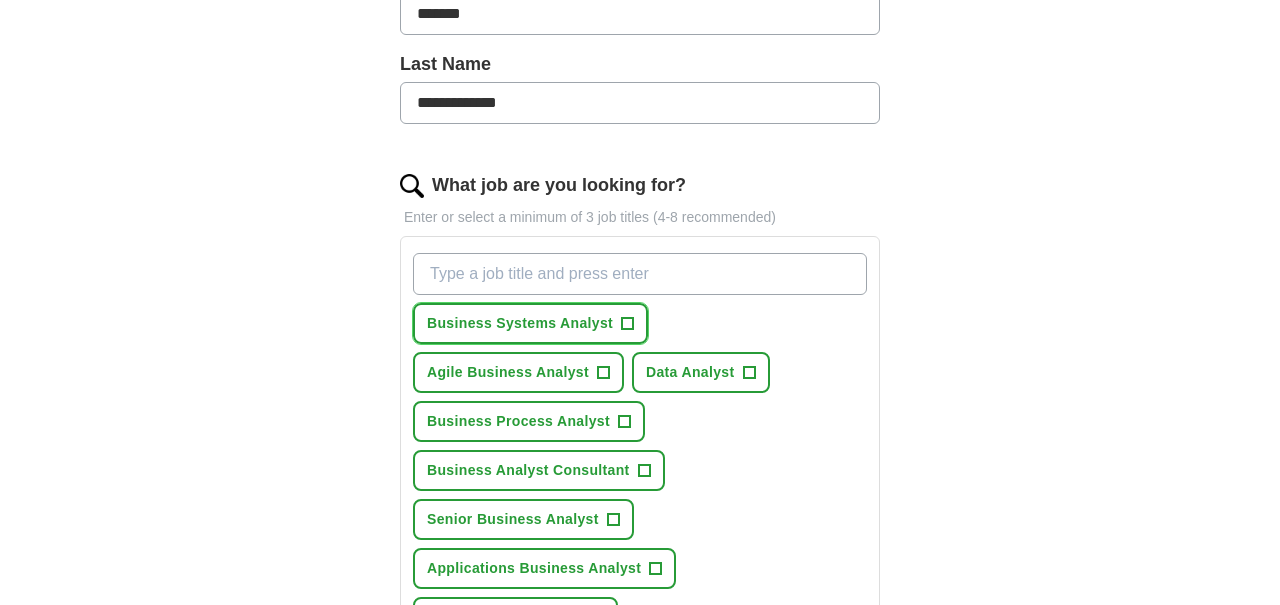 click on "+" at bounding box center [628, 324] 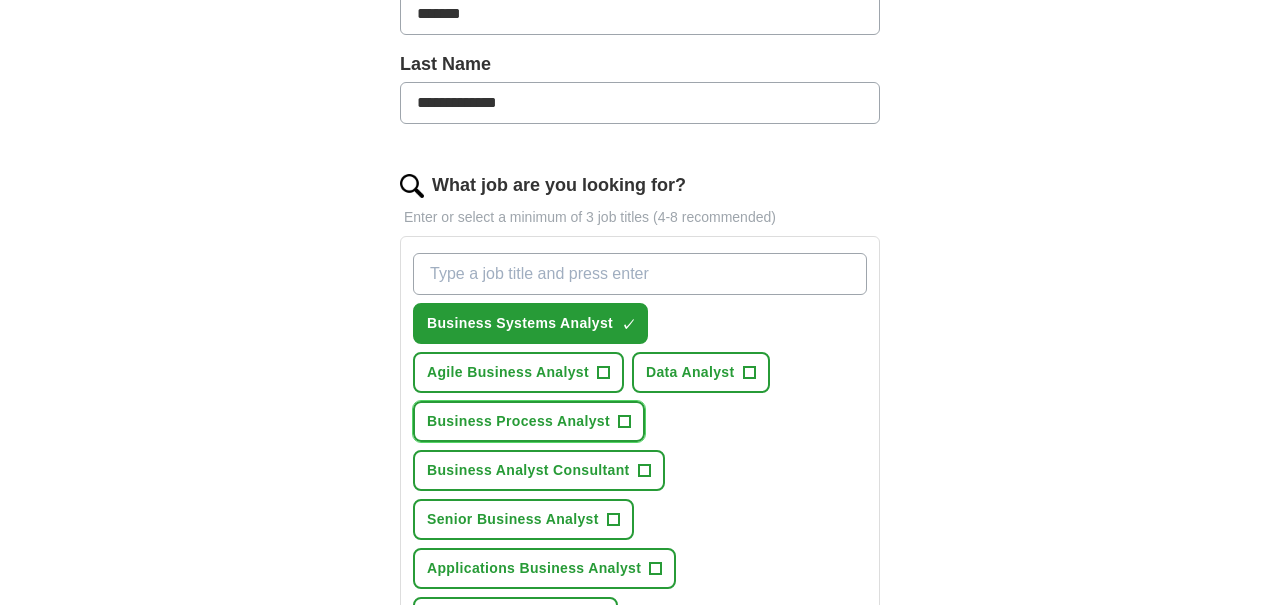click on "Business Process Analyst" at bounding box center [518, 421] 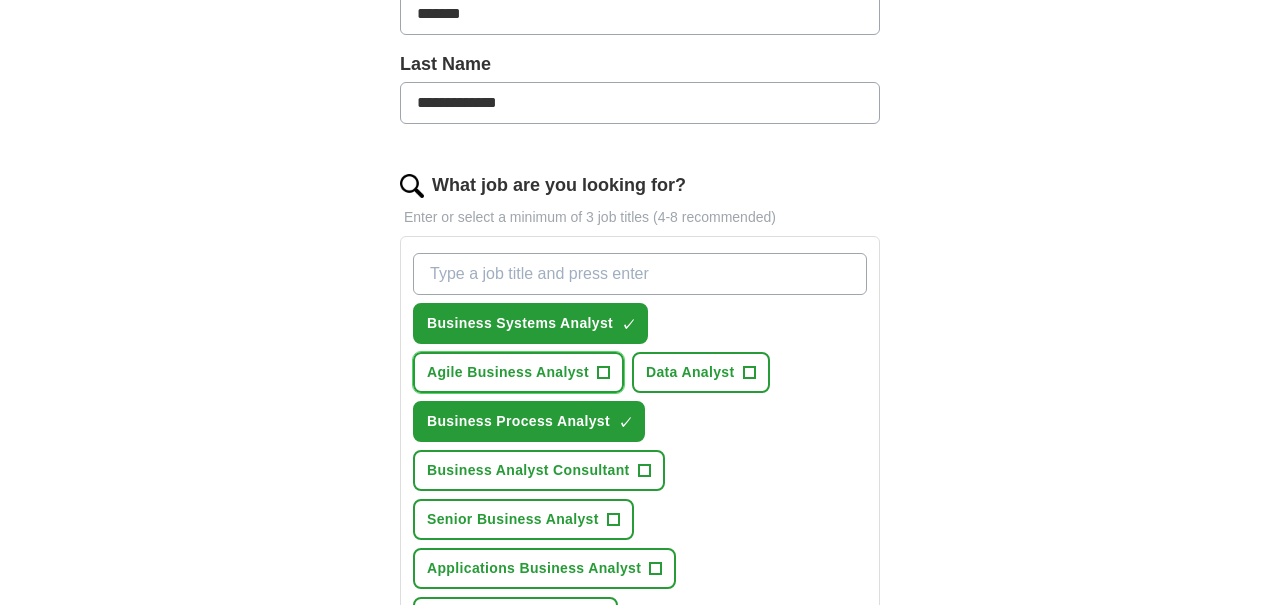 click on "Agile Business Analyst" at bounding box center (508, 372) 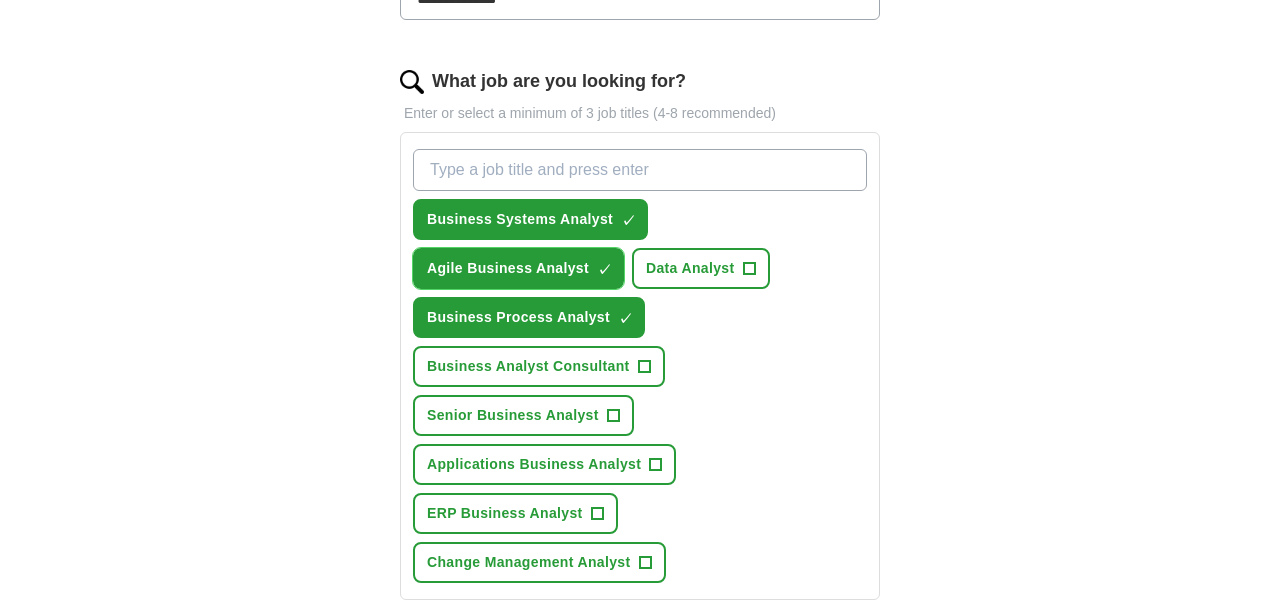 scroll, scrollTop: 607, scrollLeft: 0, axis: vertical 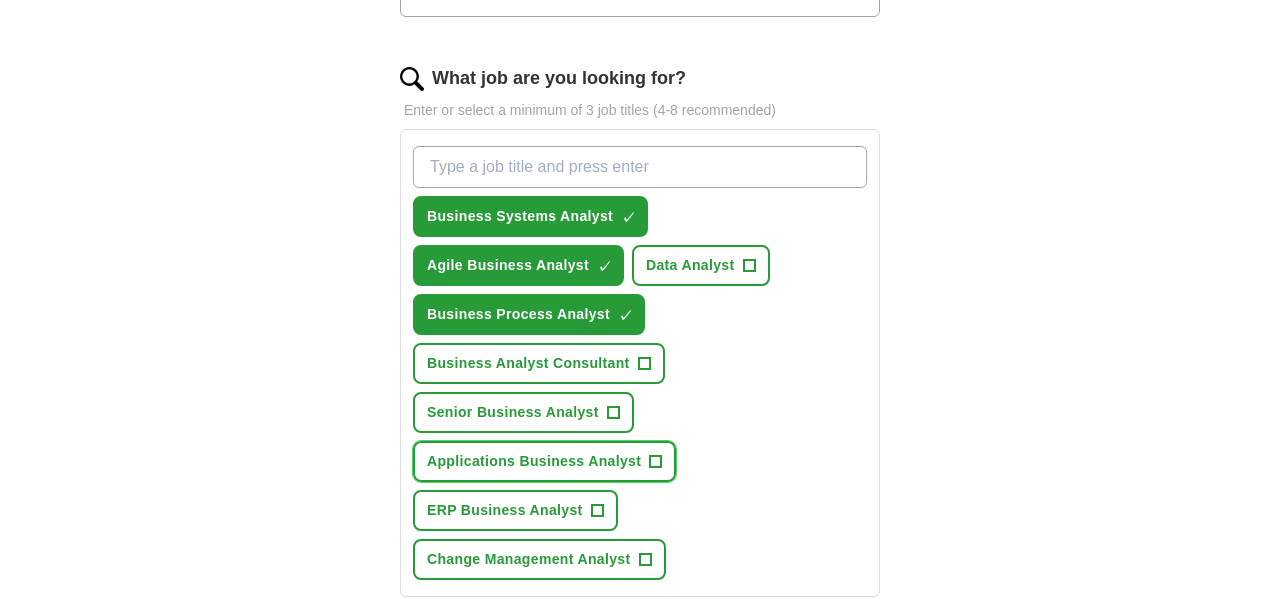 click on "+" at bounding box center [656, 462] 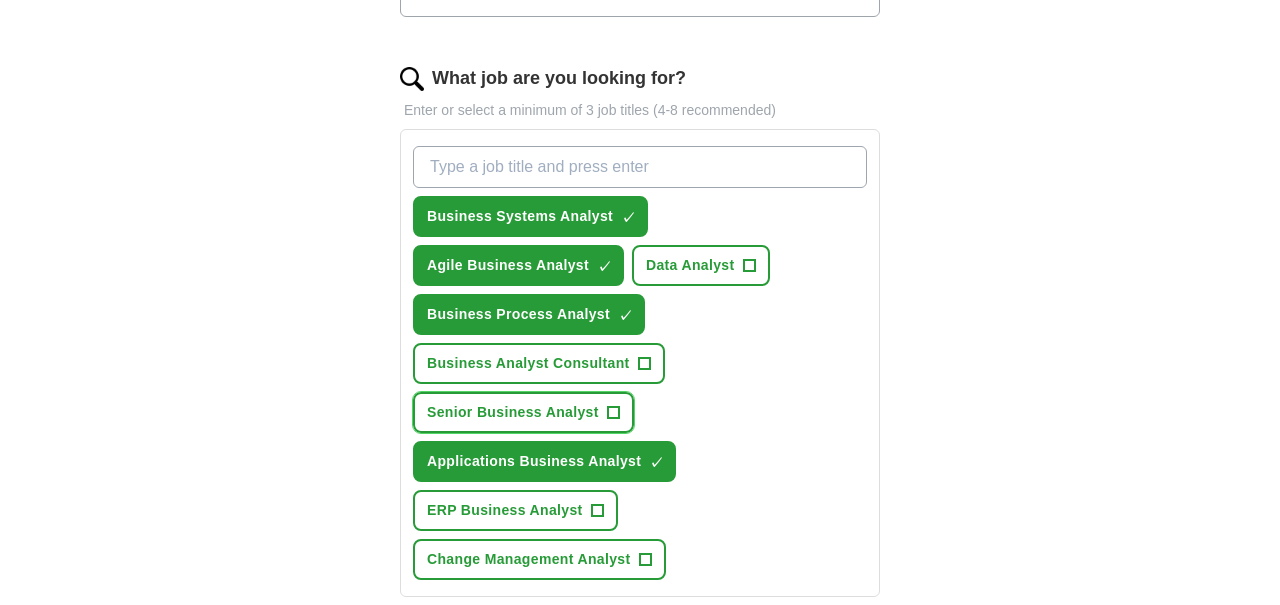 click on "+" at bounding box center (613, 413) 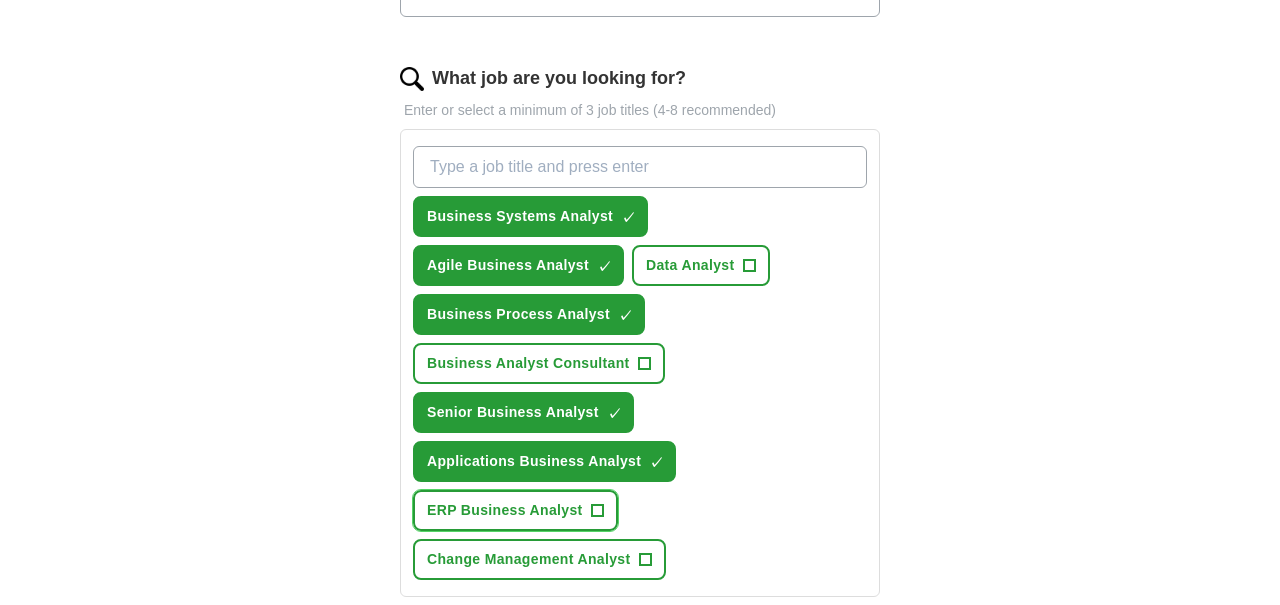 click on "+" at bounding box center [597, 511] 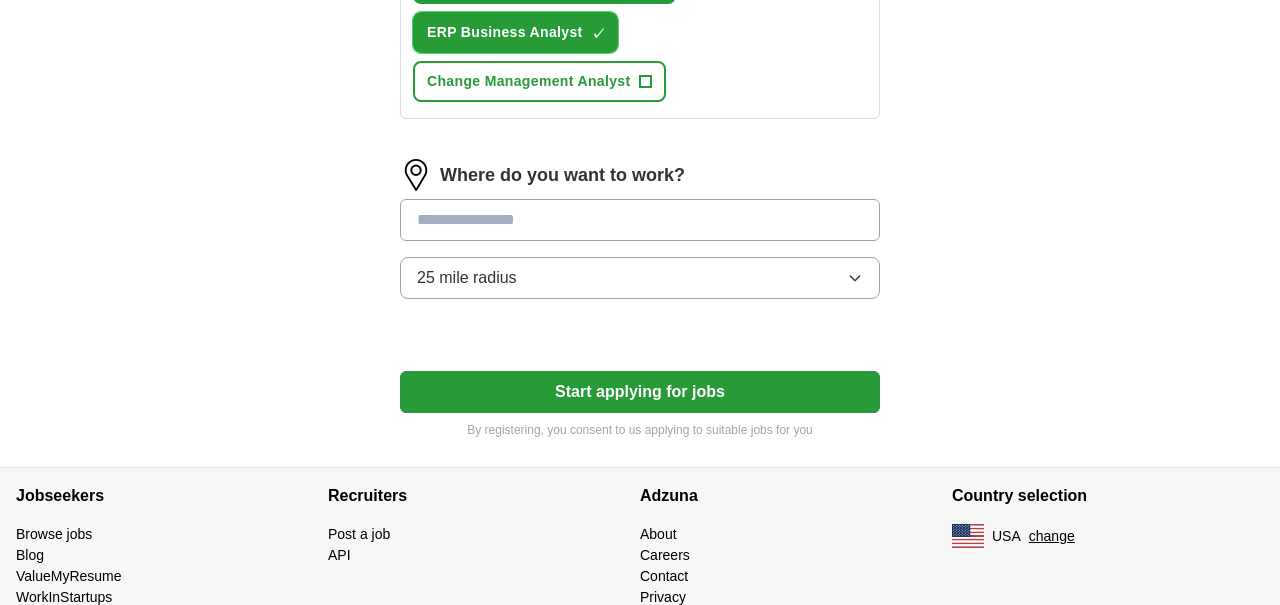 scroll, scrollTop: 1091, scrollLeft: 0, axis: vertical 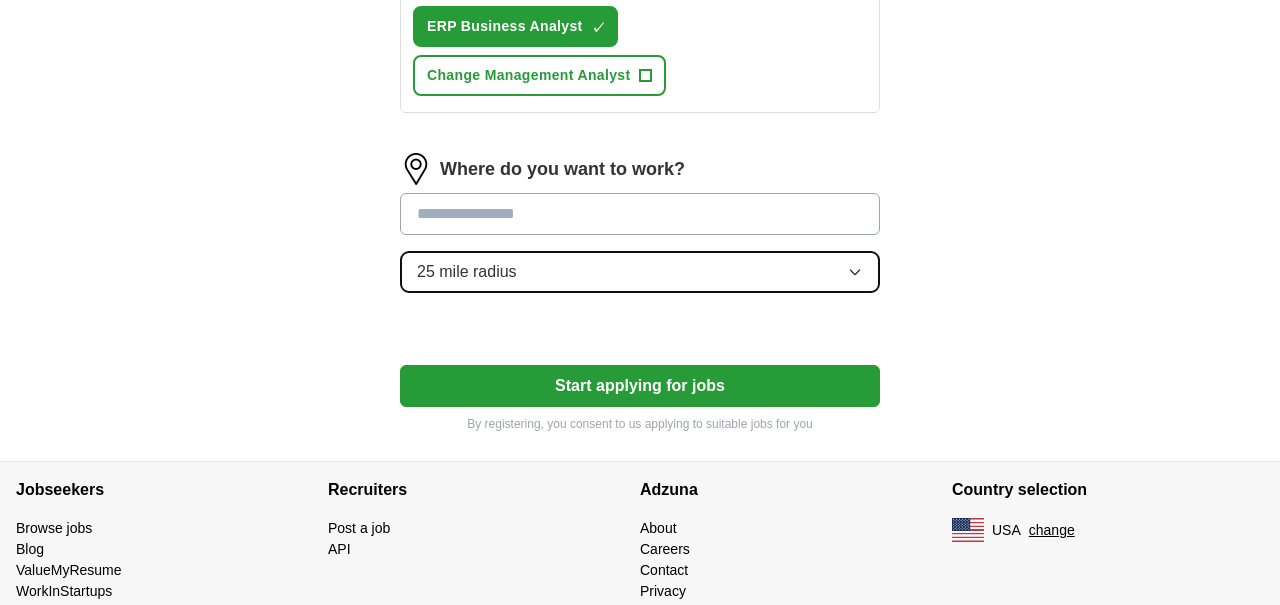 click on "25 mile radius" at bounding box center (640, 272) 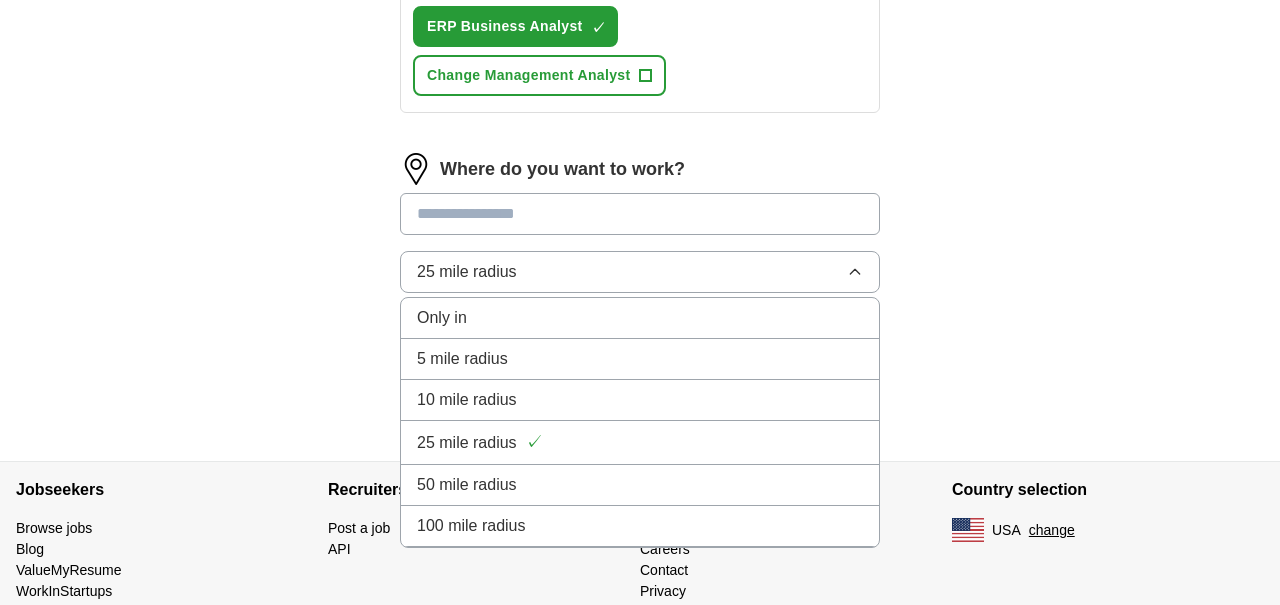 click on "**********" at bounding box center (640, -229) 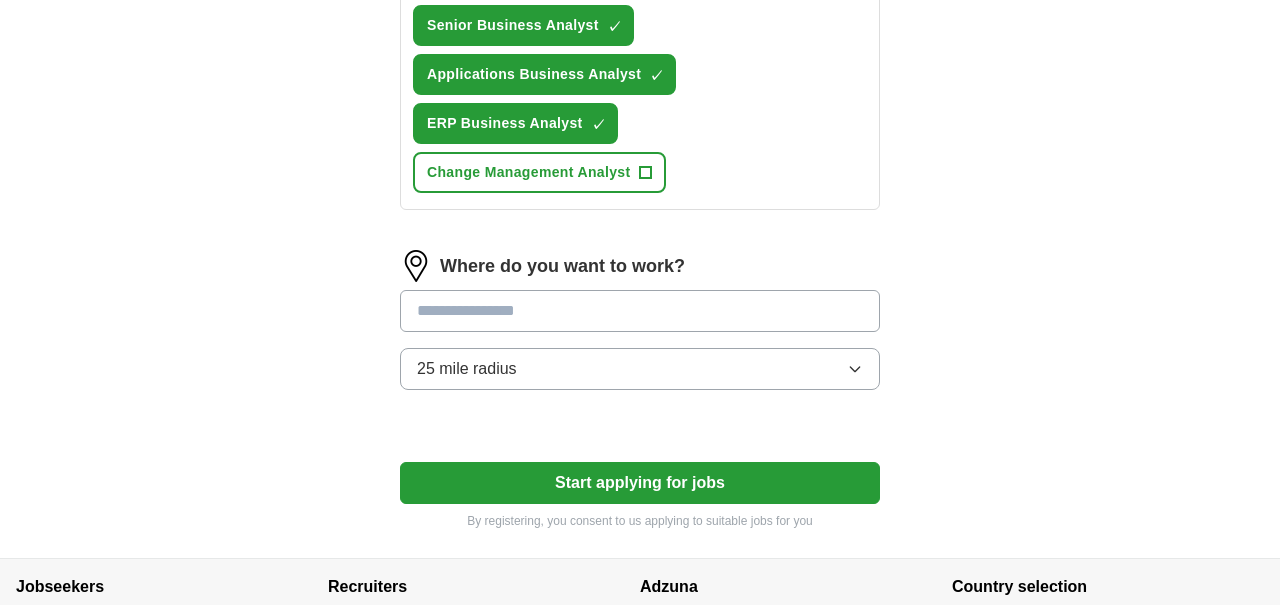scroll, scrollTop: 1017, scrollLeft: 0, axis: vertical 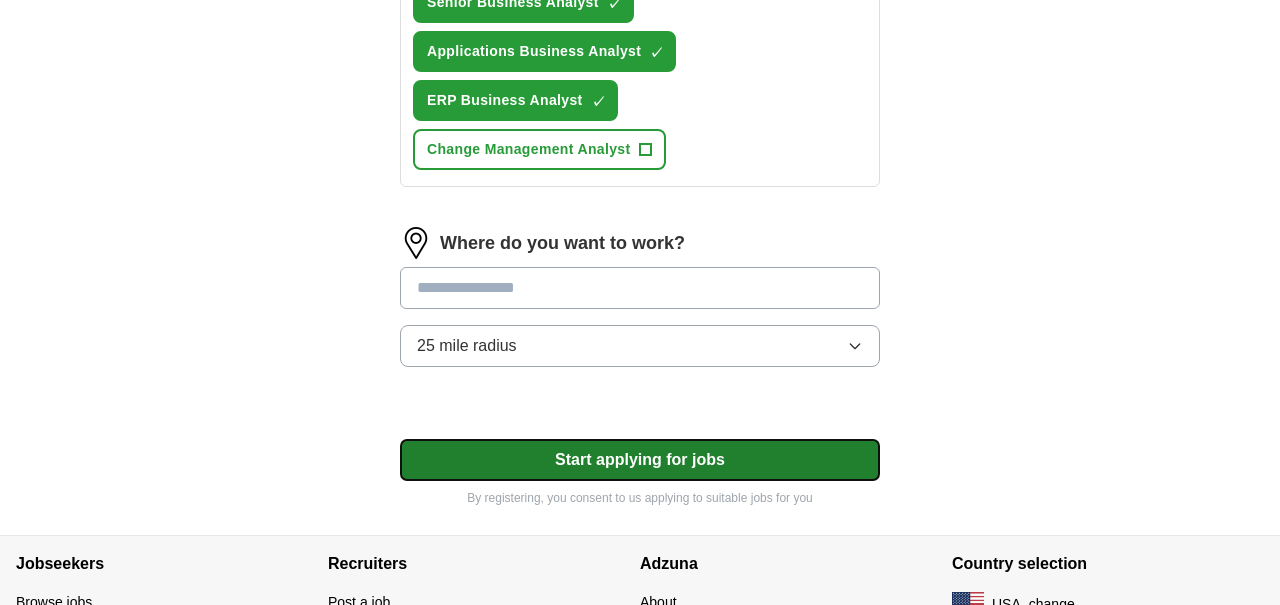 click on "Start applying for jobs" at bounding box center [640, 460] 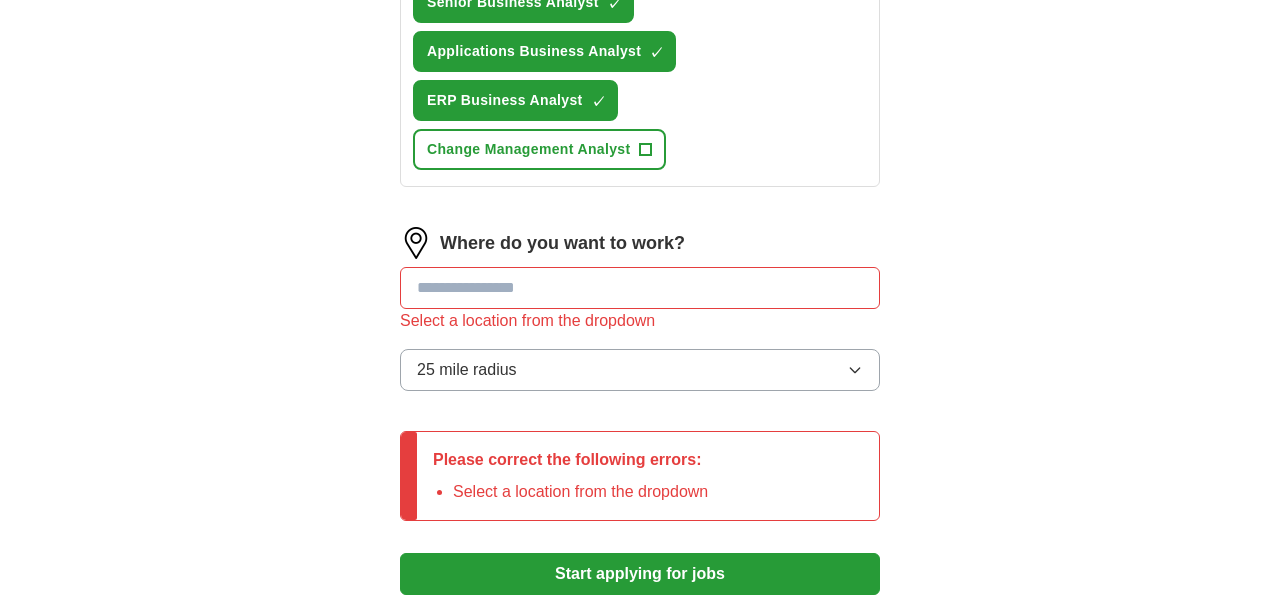 click at bounding box center [640, 288] 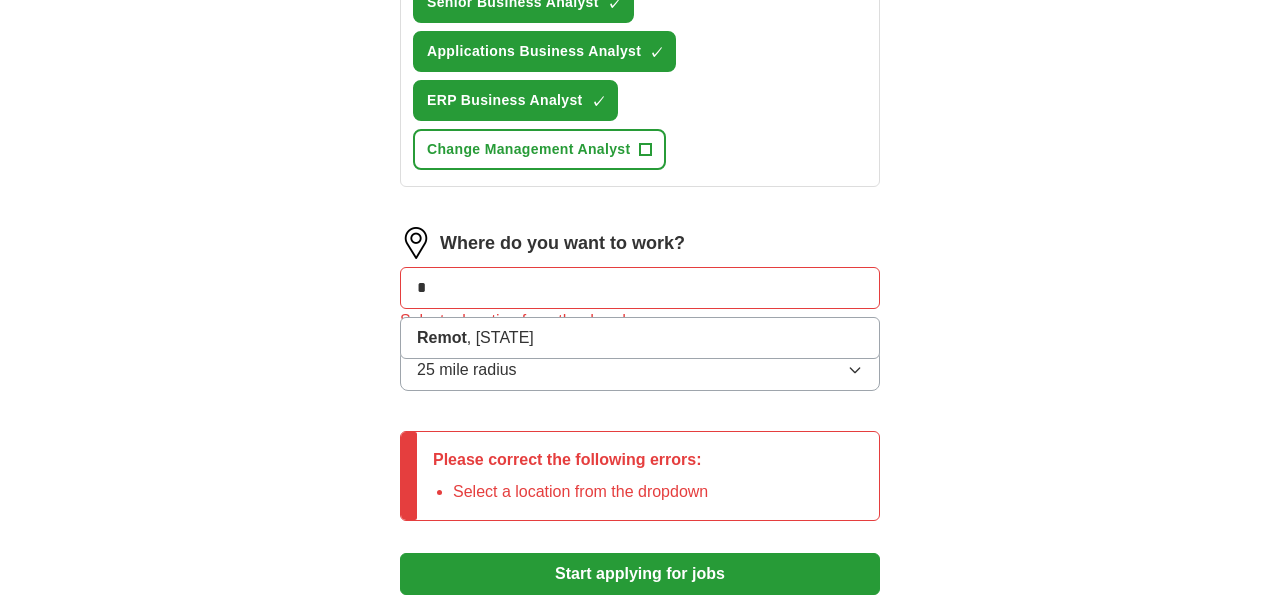 type on "*" 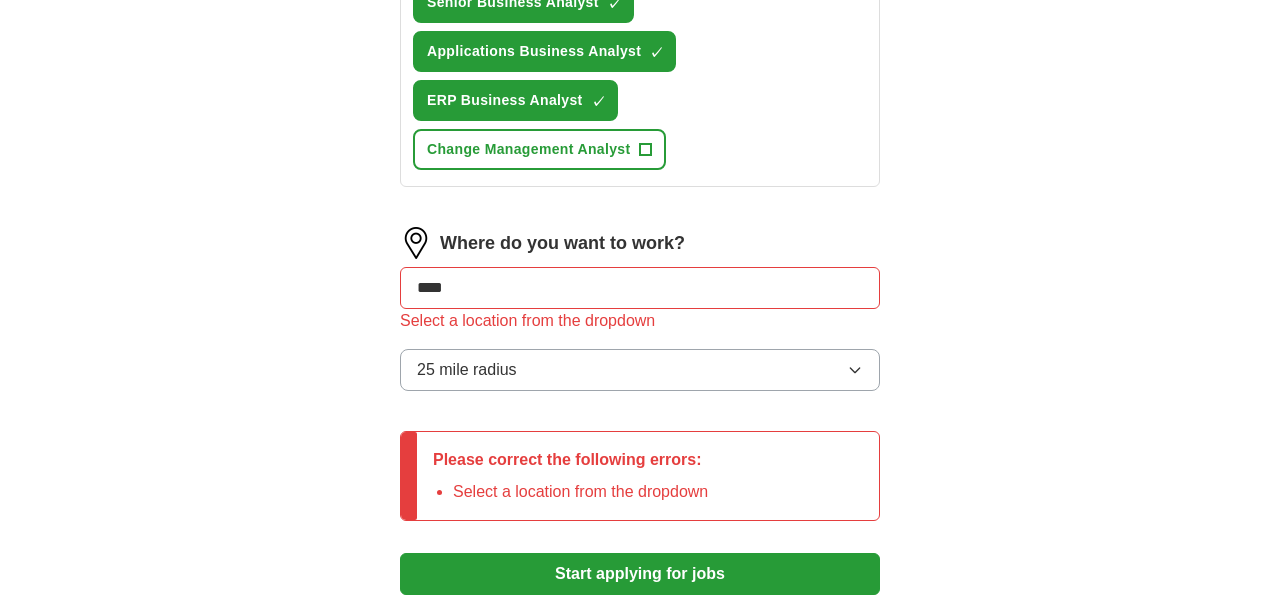 type on "*****" 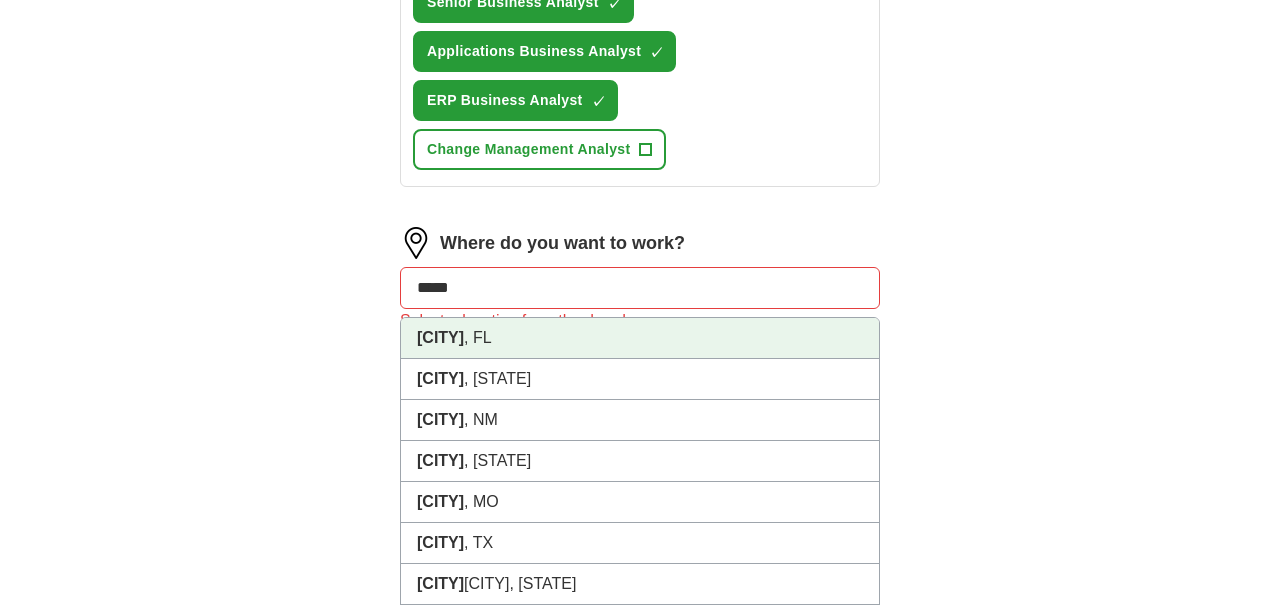 click on "[CITY] , [STATE]" at bounding box center (640, 338) 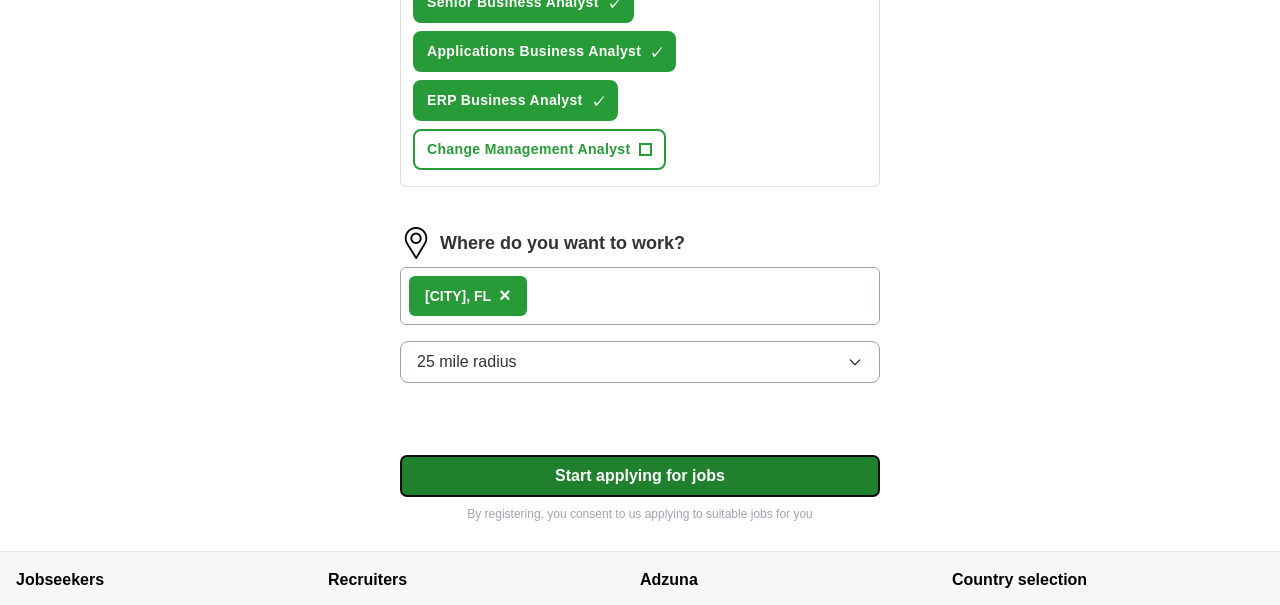 click on "Start applying for jobs" at bounding box center (640, 476) 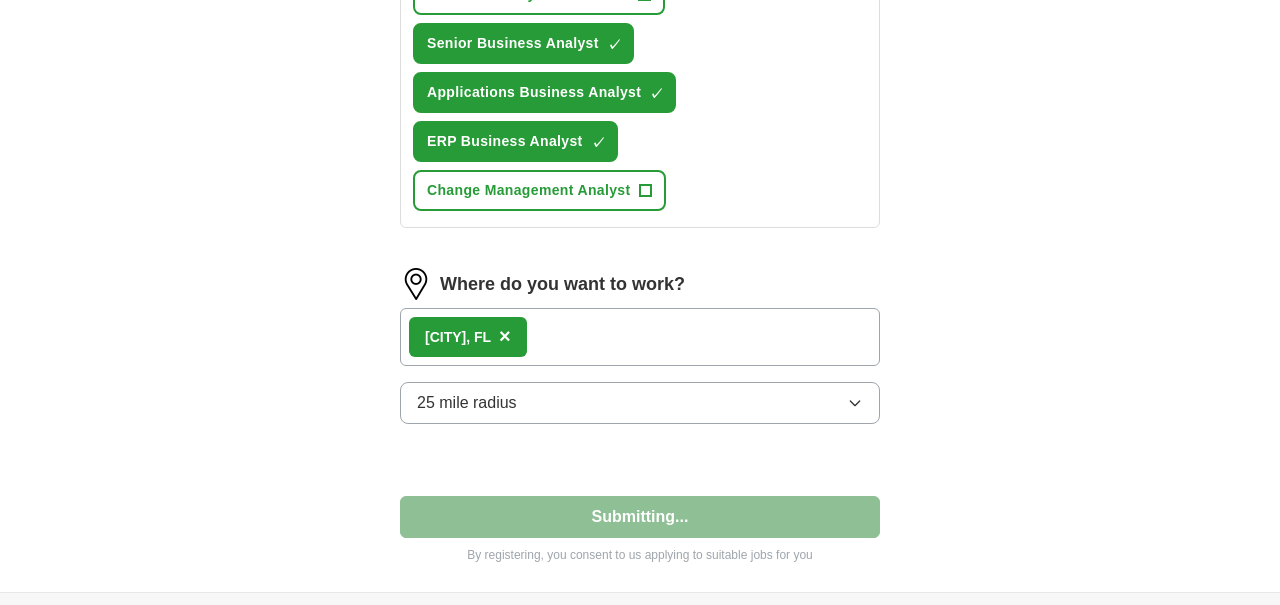 select on "**" 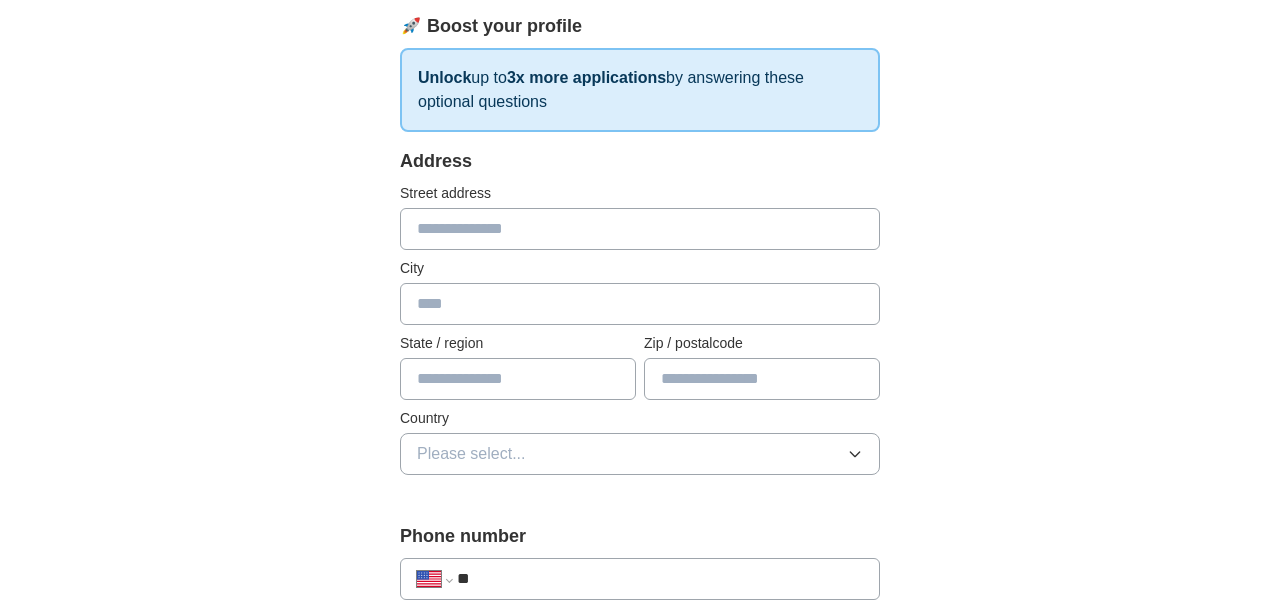 scroll, scrollTop: 275, scrollLeft: 0, axis: vertical 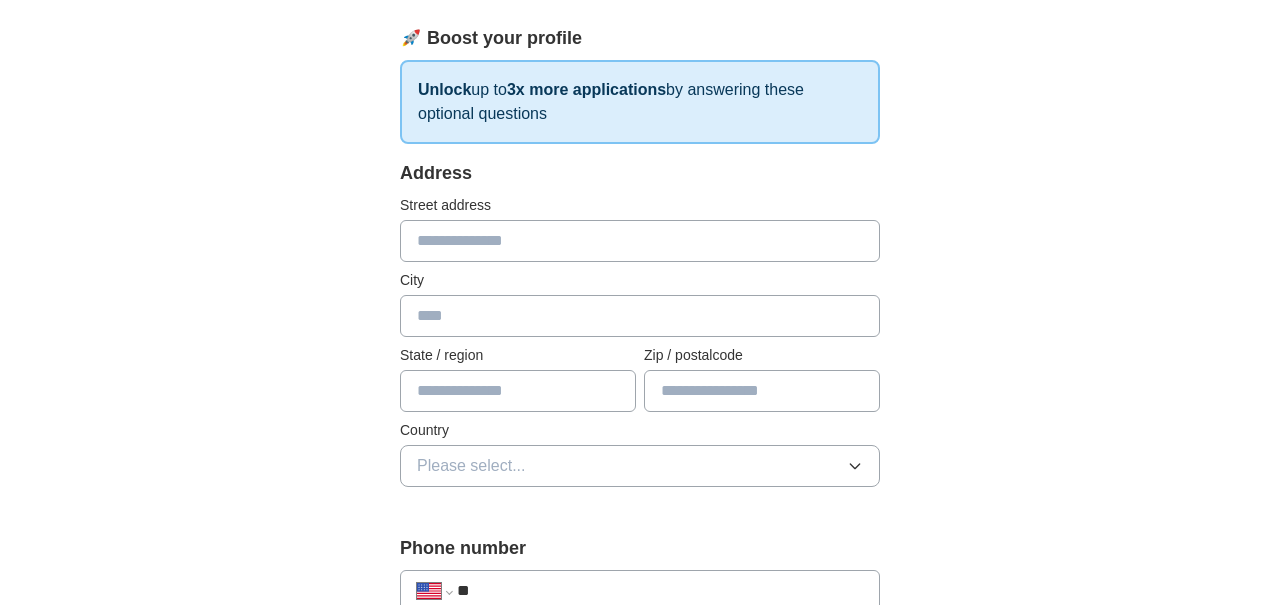 click at bounding box center [640, 241] 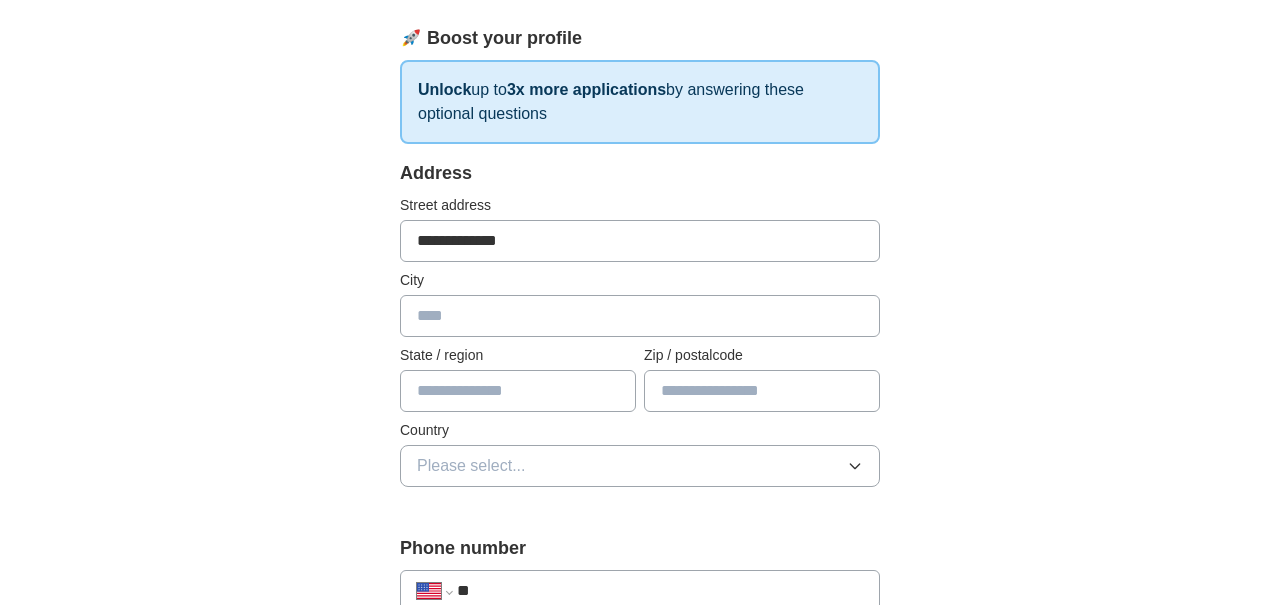 type on "**********" 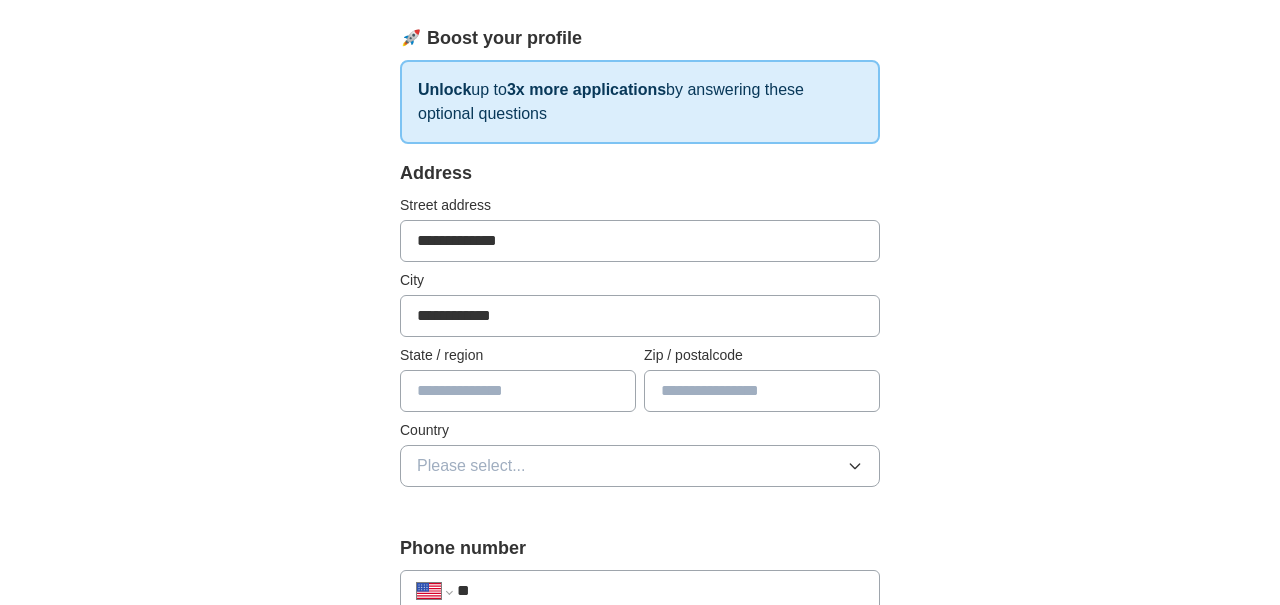 type on "*******" 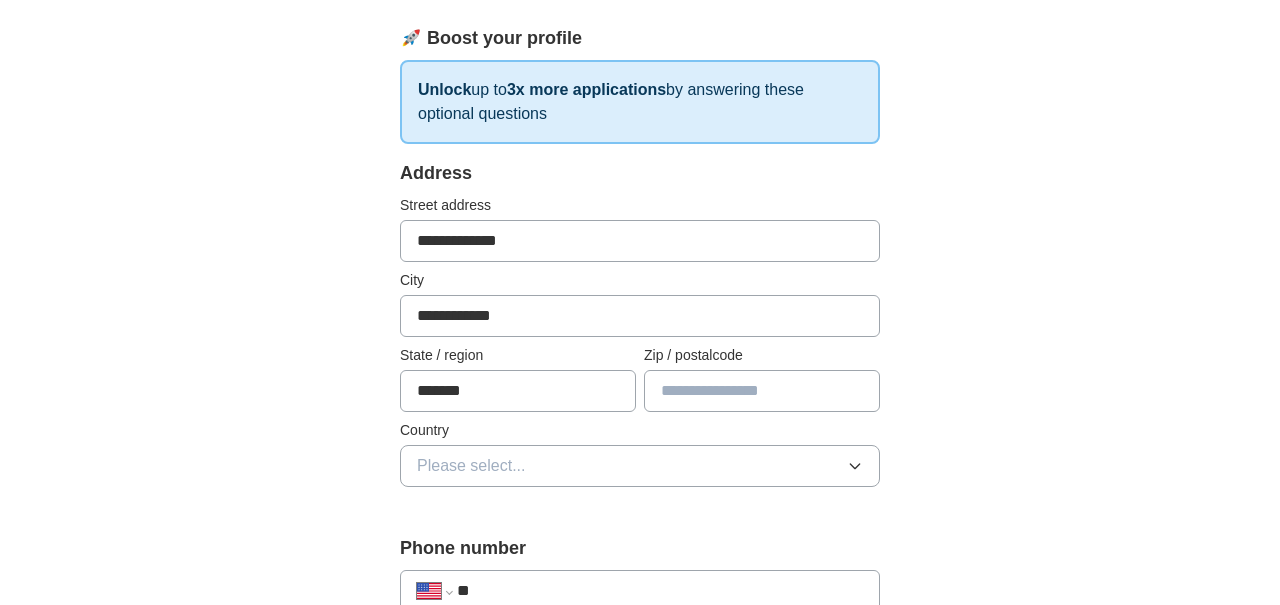 type on "*****" 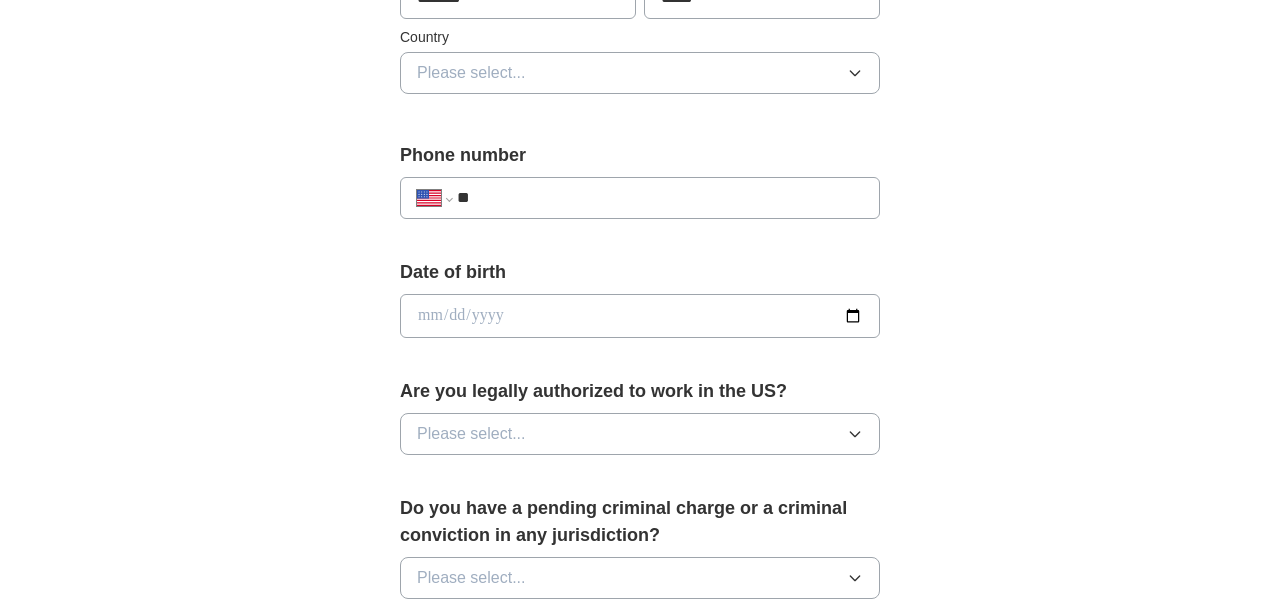 scroll, scrollTop: 674, scrollLeft: 0, axis: vertical 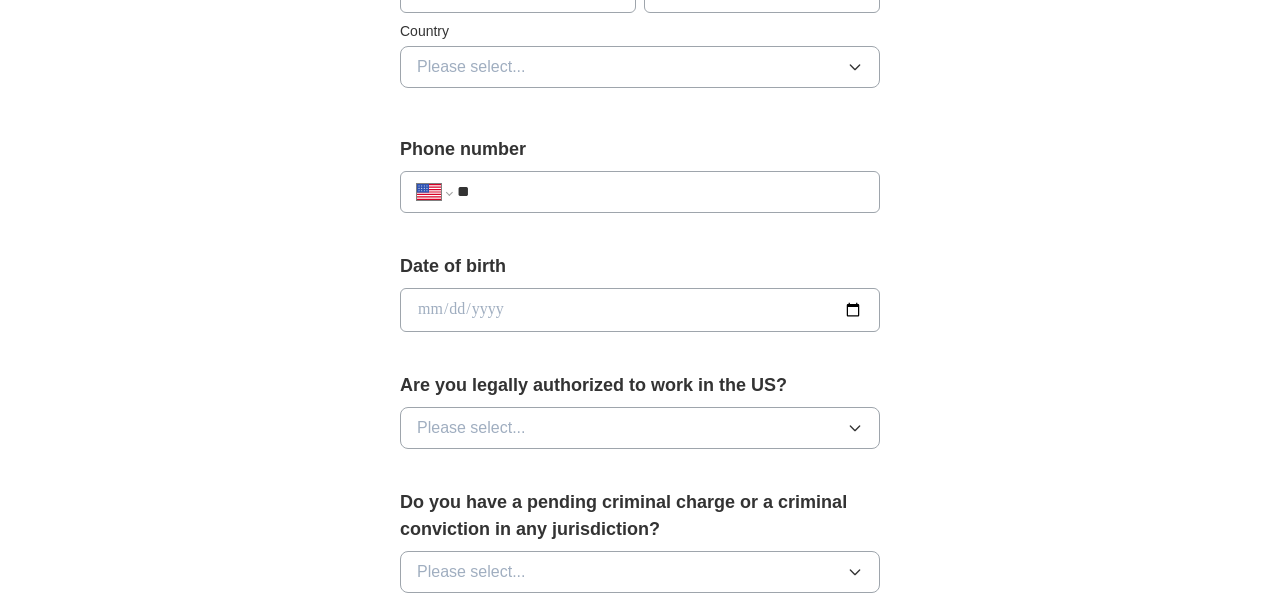 click on "[PHONE]" at bounding box center (640, 182) 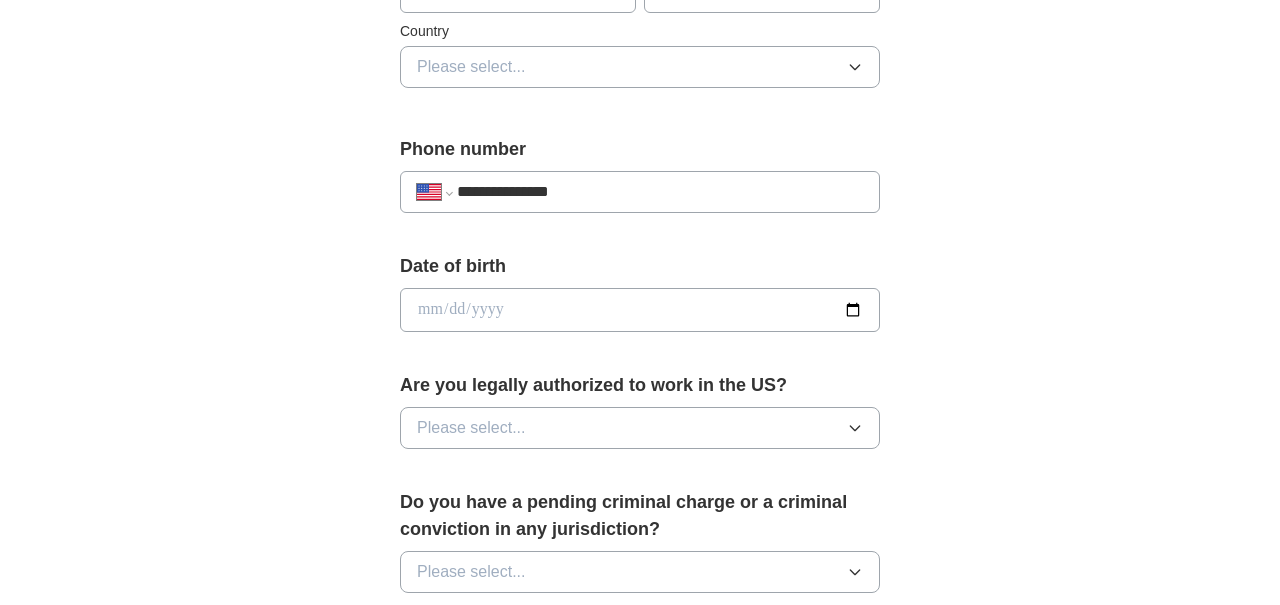 type on "**********" 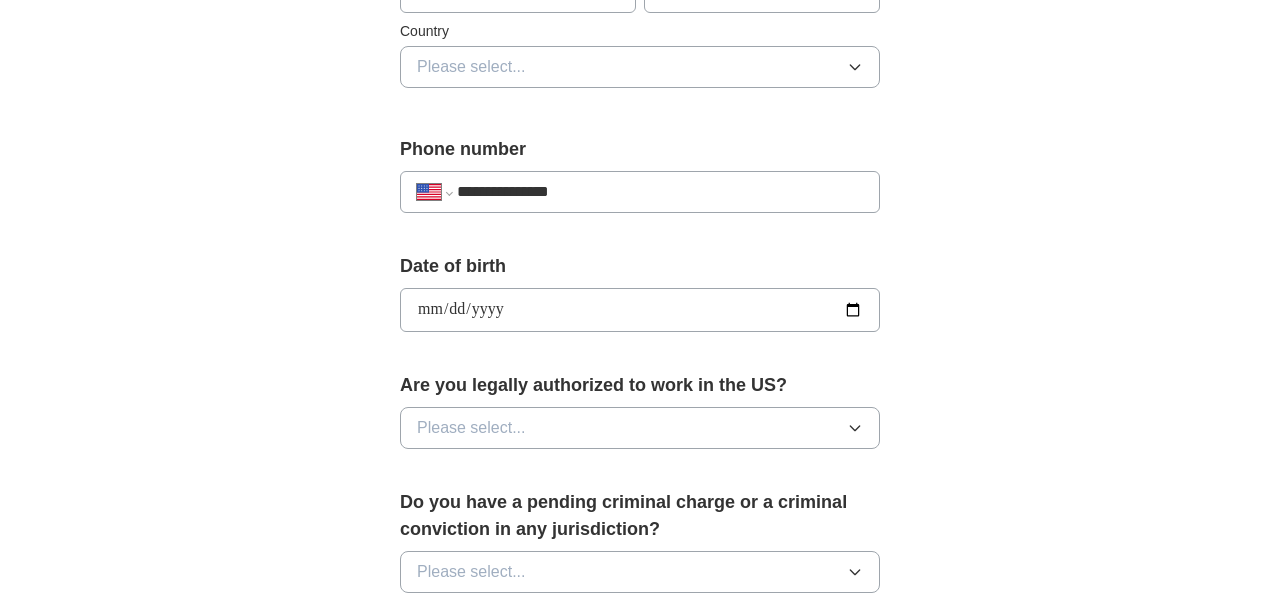 type on "**********" 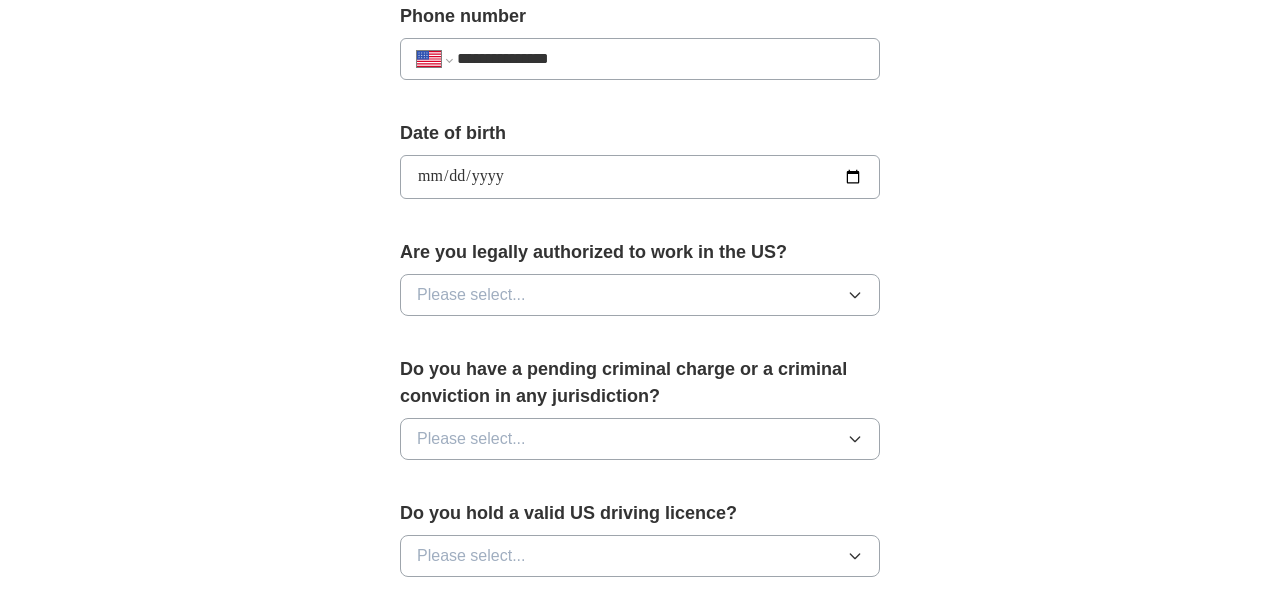 scroll, scrollTop: 811, scrollLeft: 0, axis: vertical 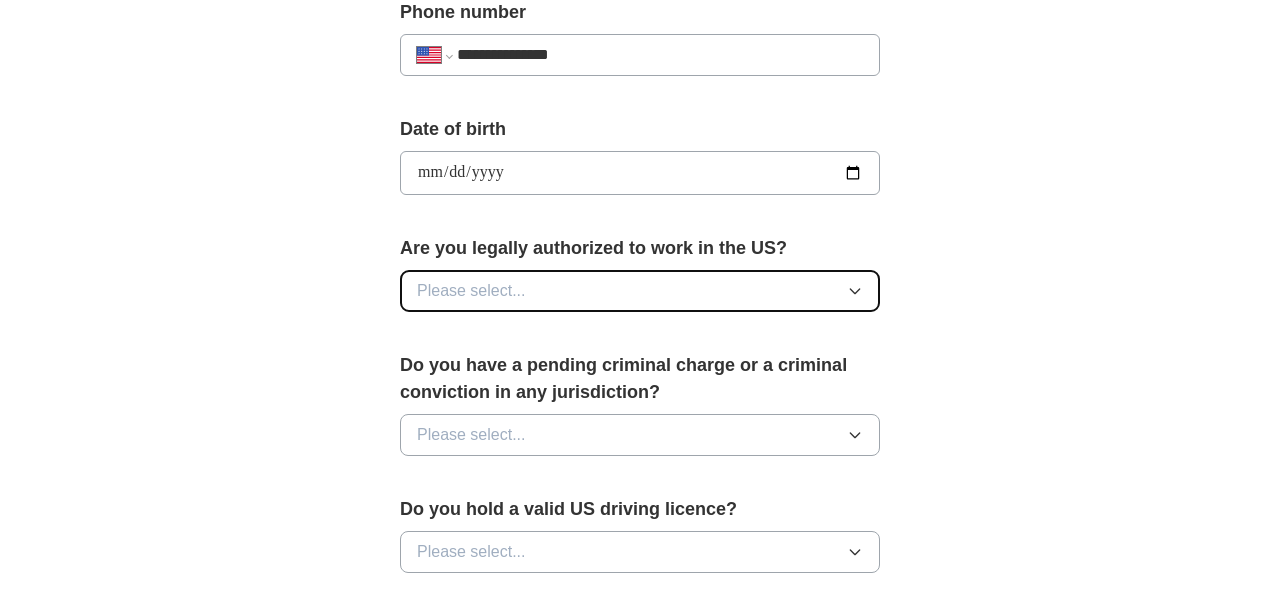 click on "Please select..." at bounding box center (471, 291) 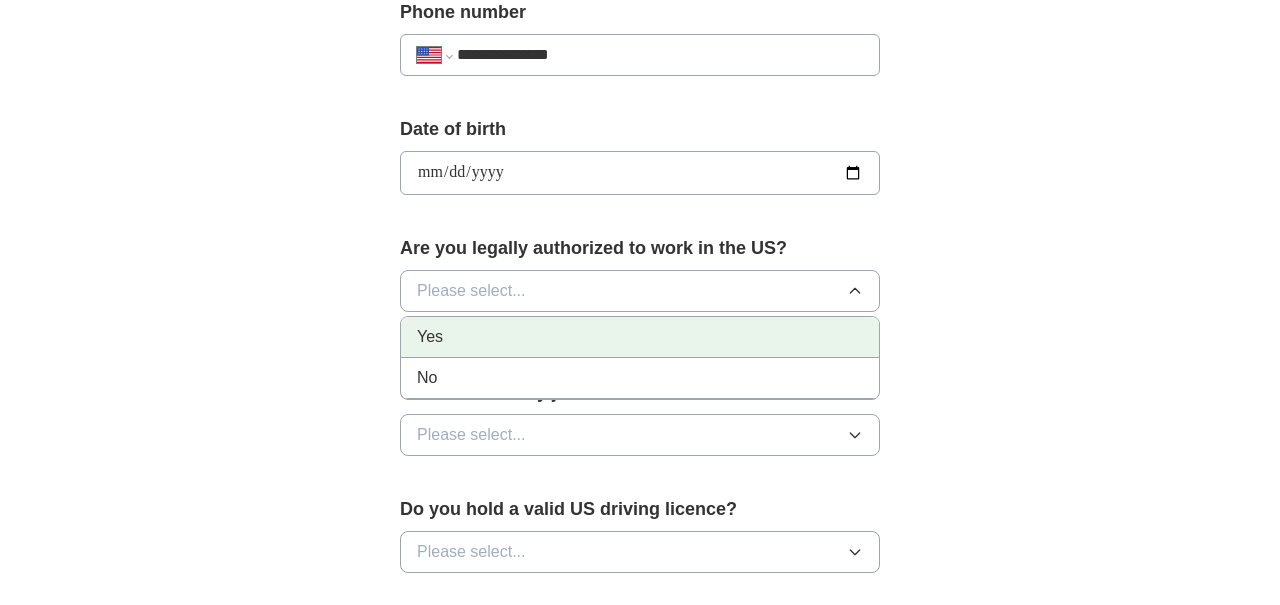 click on "Yes" at bounding box center [640, 337] 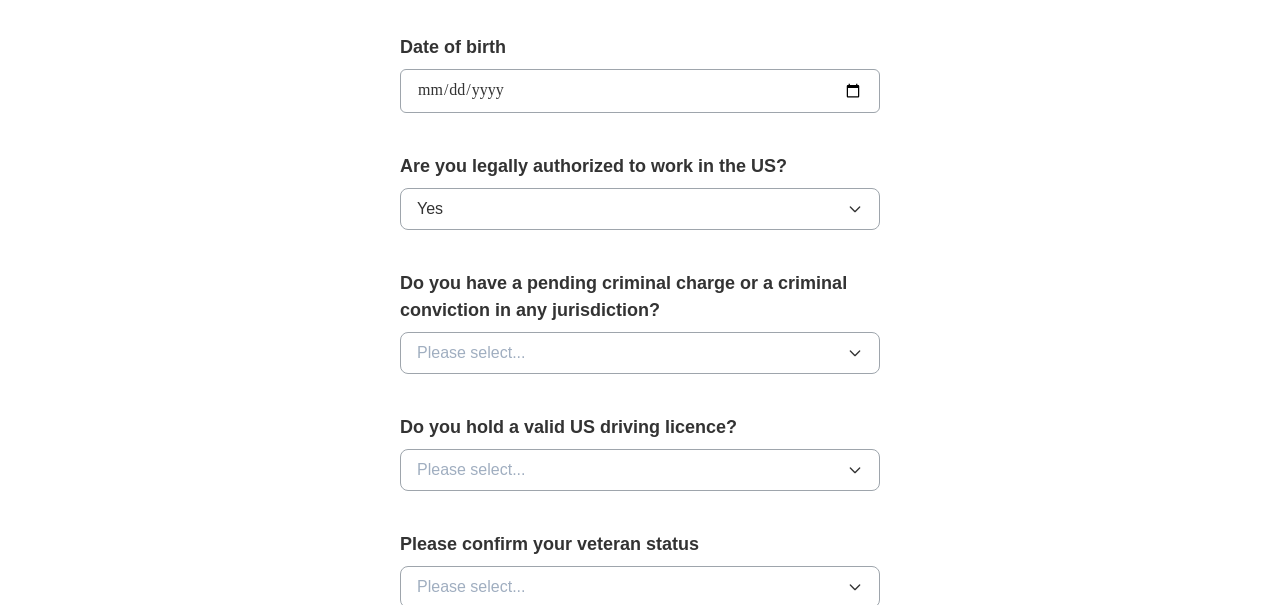scroll, scrollTop: 901, scrollLeft: 0, axis: vertical 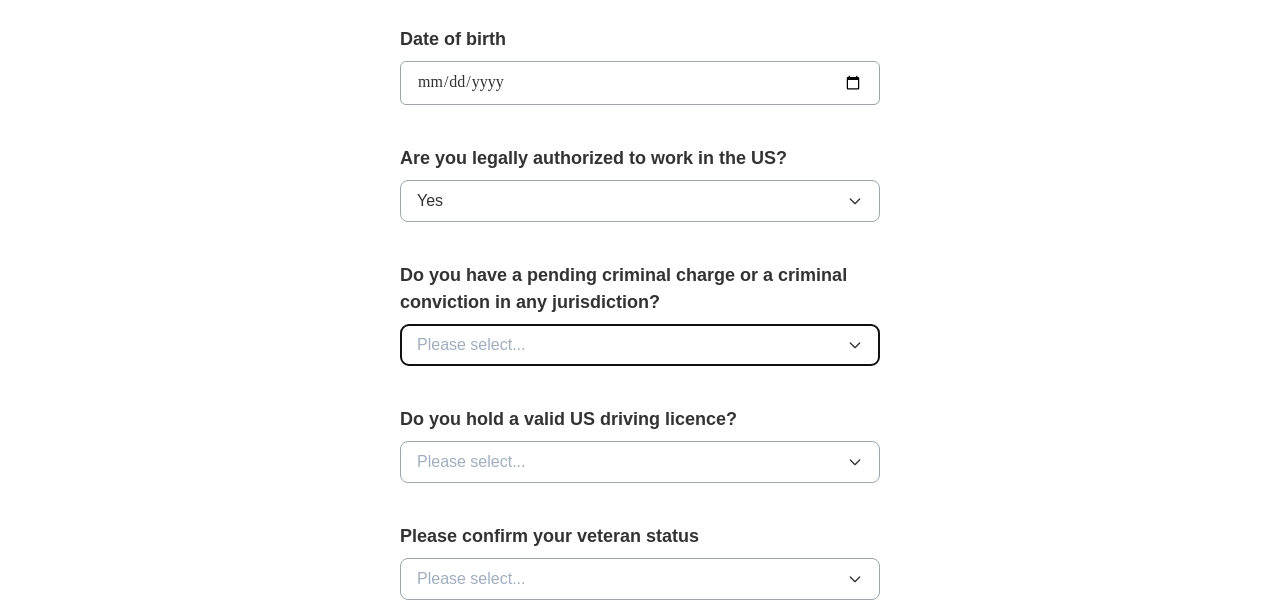click on "Please select..." at bounding box center (471, 345) 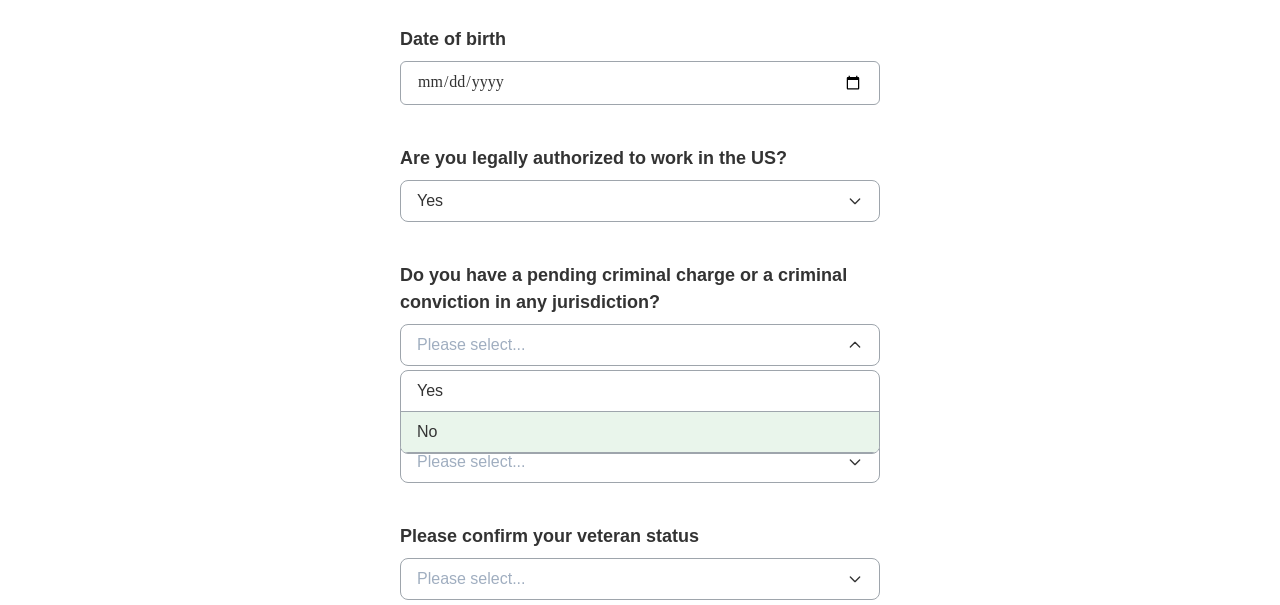 click on "No" at bounding box center (640, 432) 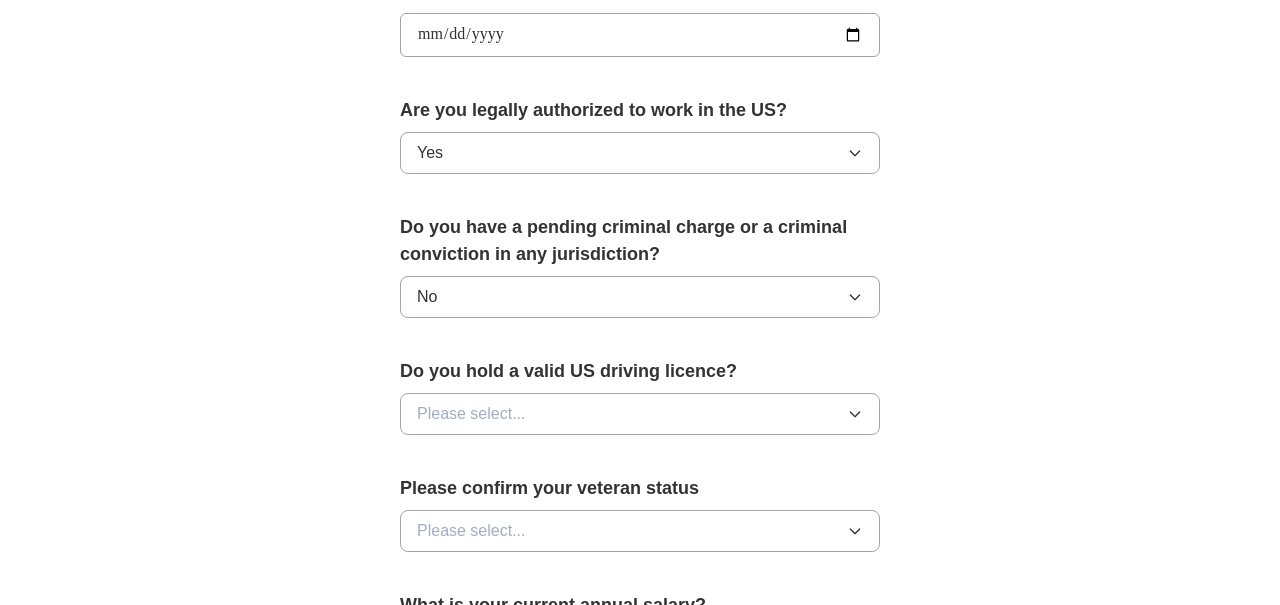 scroll, scrollTop: 971, scrollLeft: 0, axis: vertical 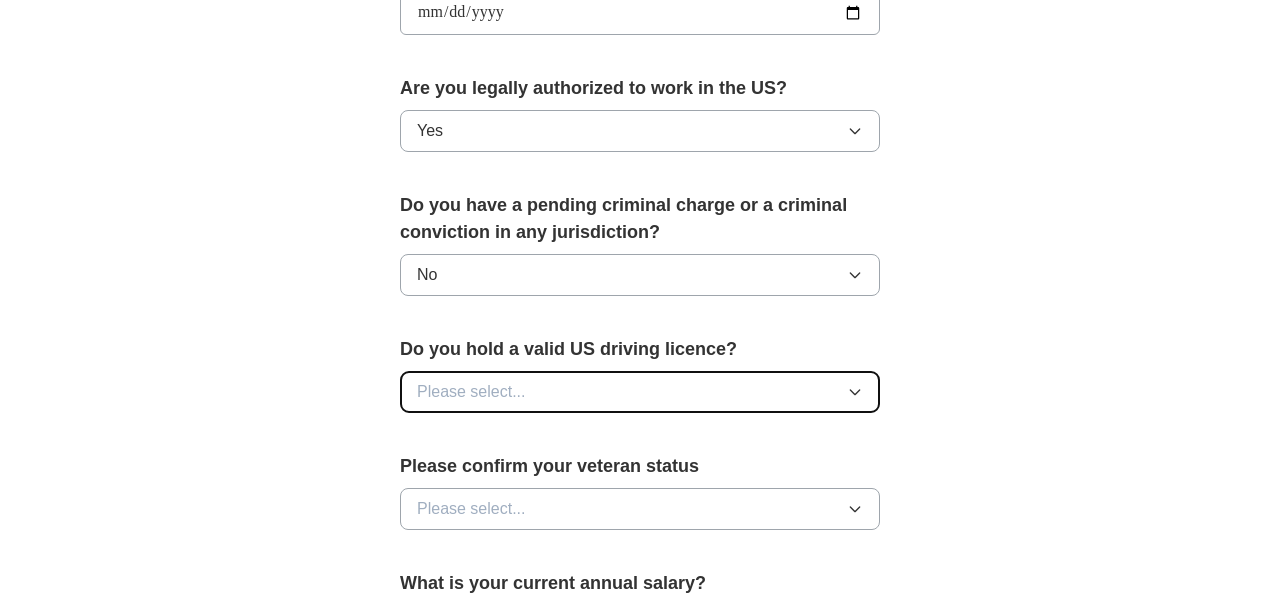 click on "Please select..." at bounding box center (471, 392) 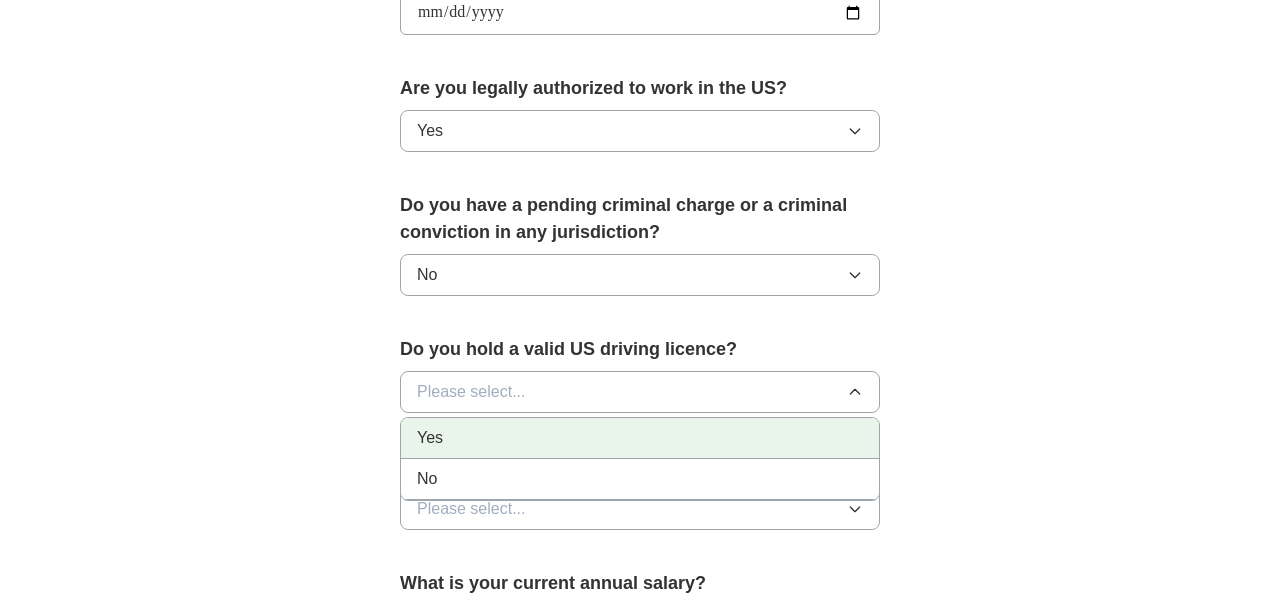 click on "Yes" at bounding box center [640, 438] 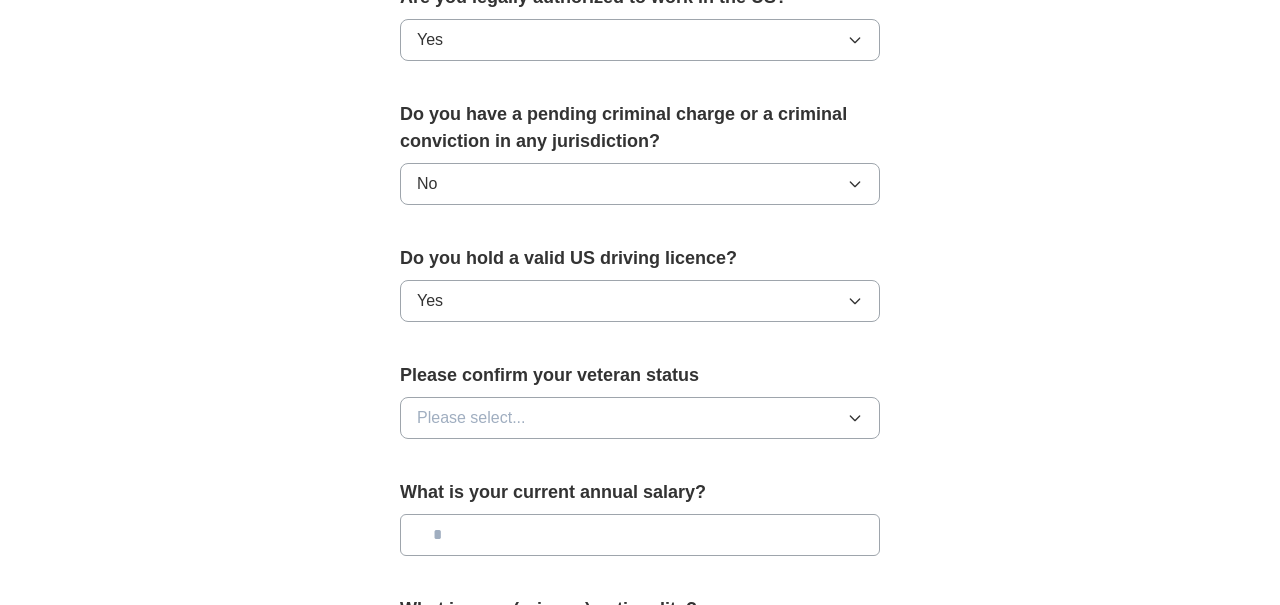 scroll, scrollTop: 1063, scrollLeft: 0, axis: vertical 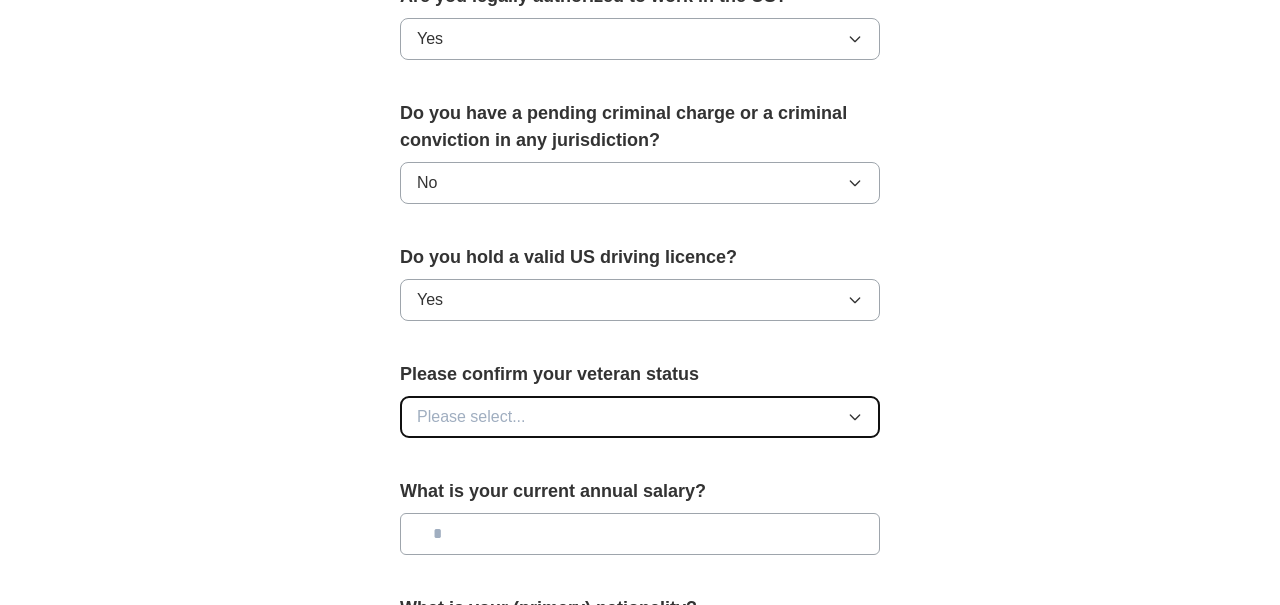 click on "Please select..." at bounding box center [471, 417] 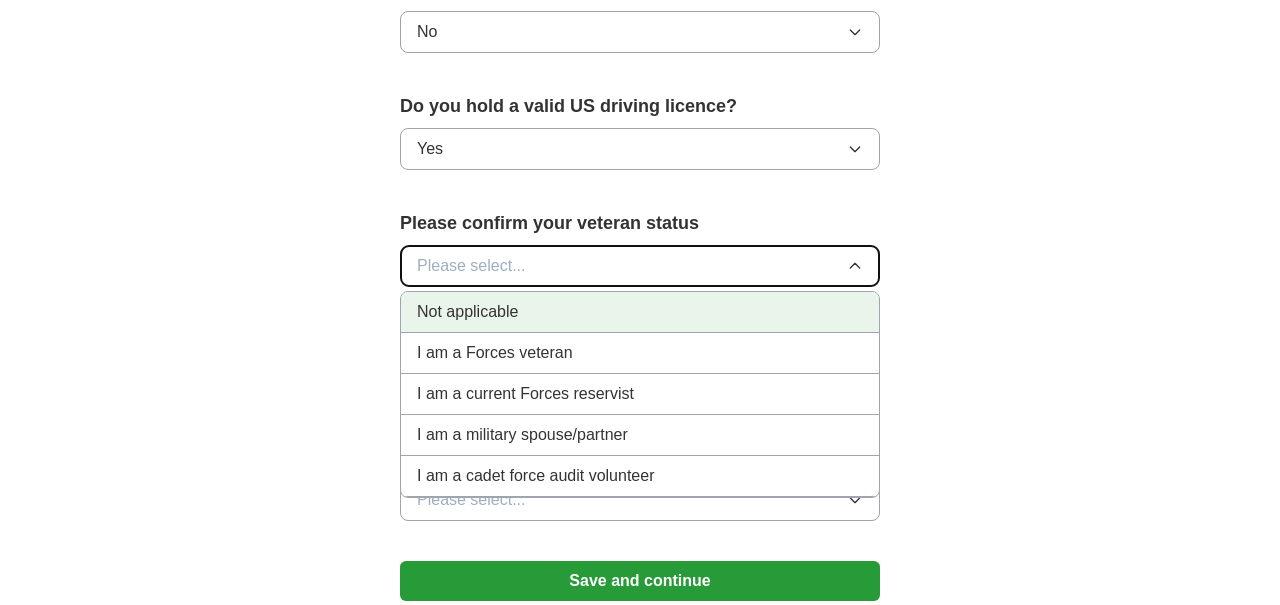 scroll, scrollTop: 1218, scrollLeft: 0, axis: vertical 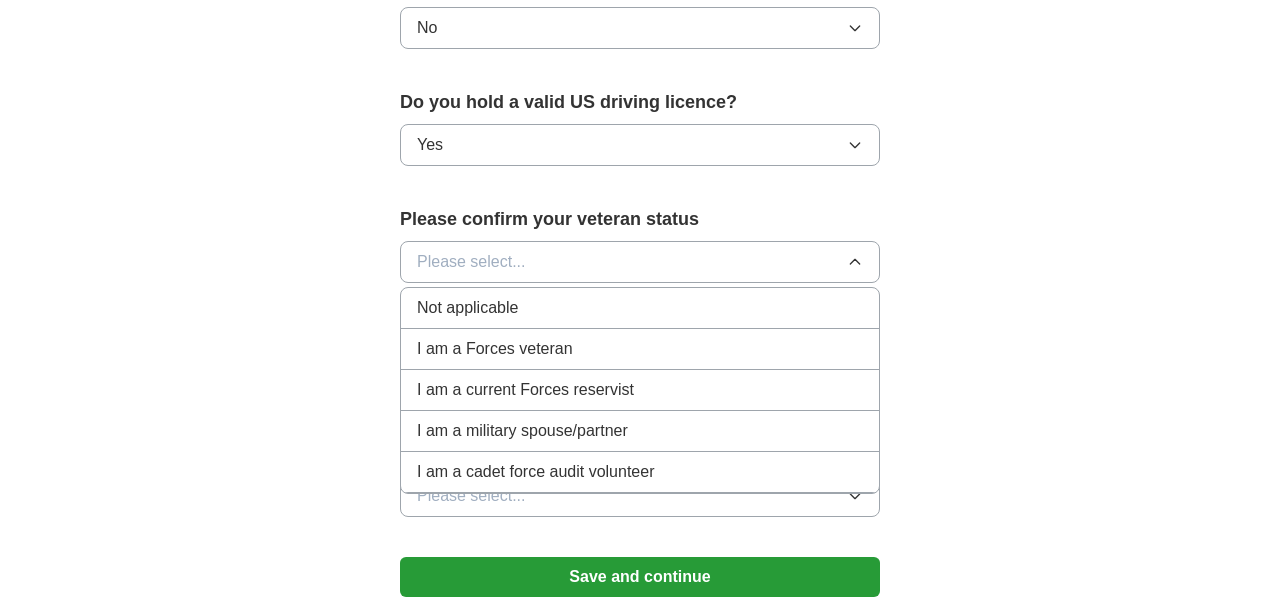 click on "Not applicable" at bounding box center [467, 308] 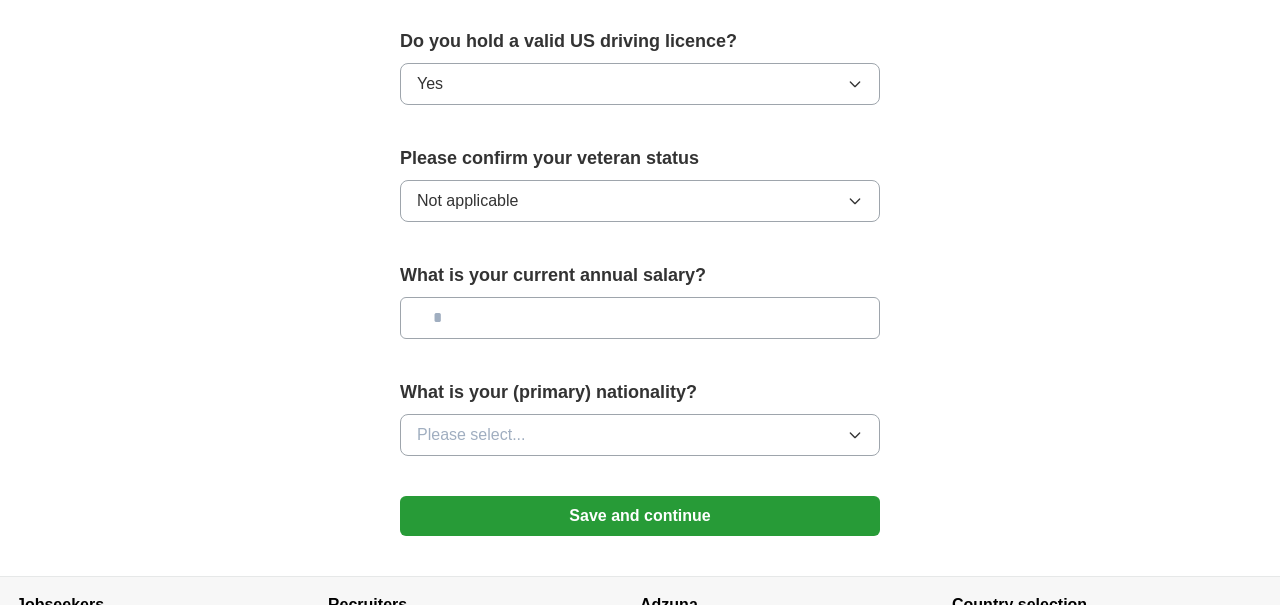 scroll, scrollTop: 1285, scrollLeft: 0, axis: vertical 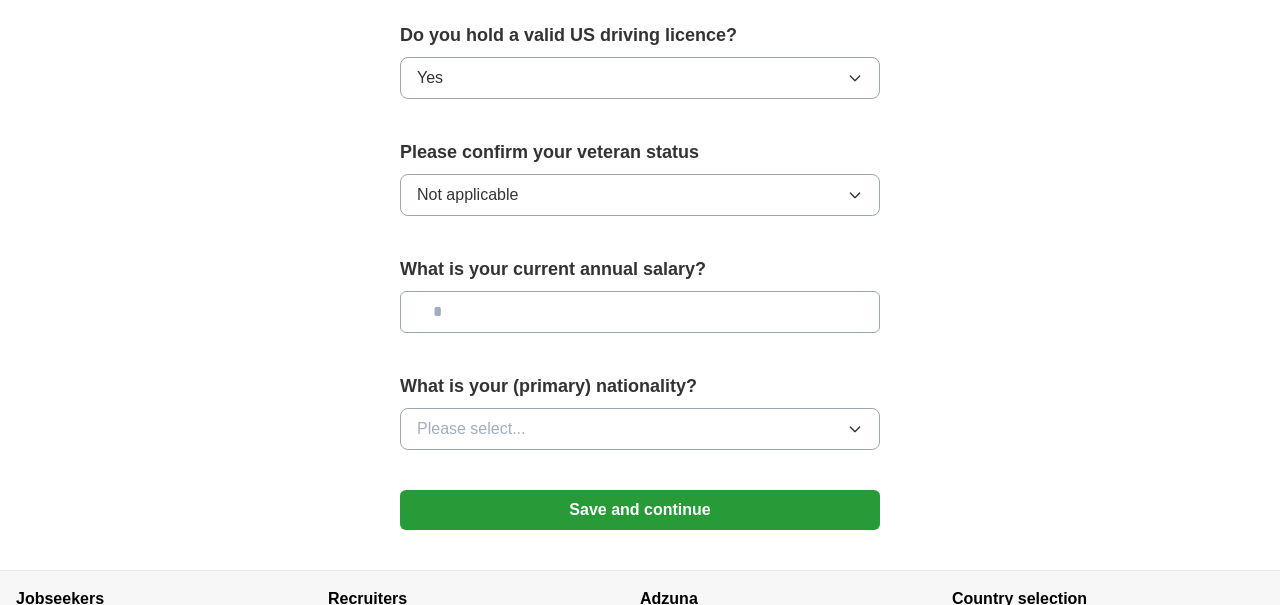 click at bounding box center (640, 312) 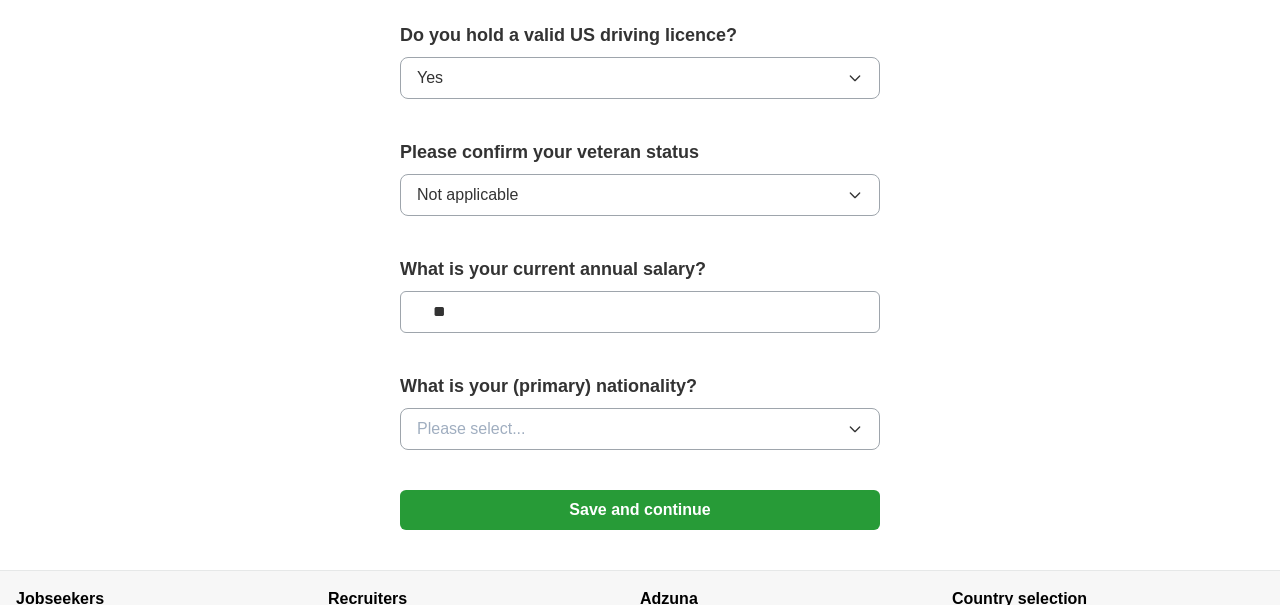 type on "**" 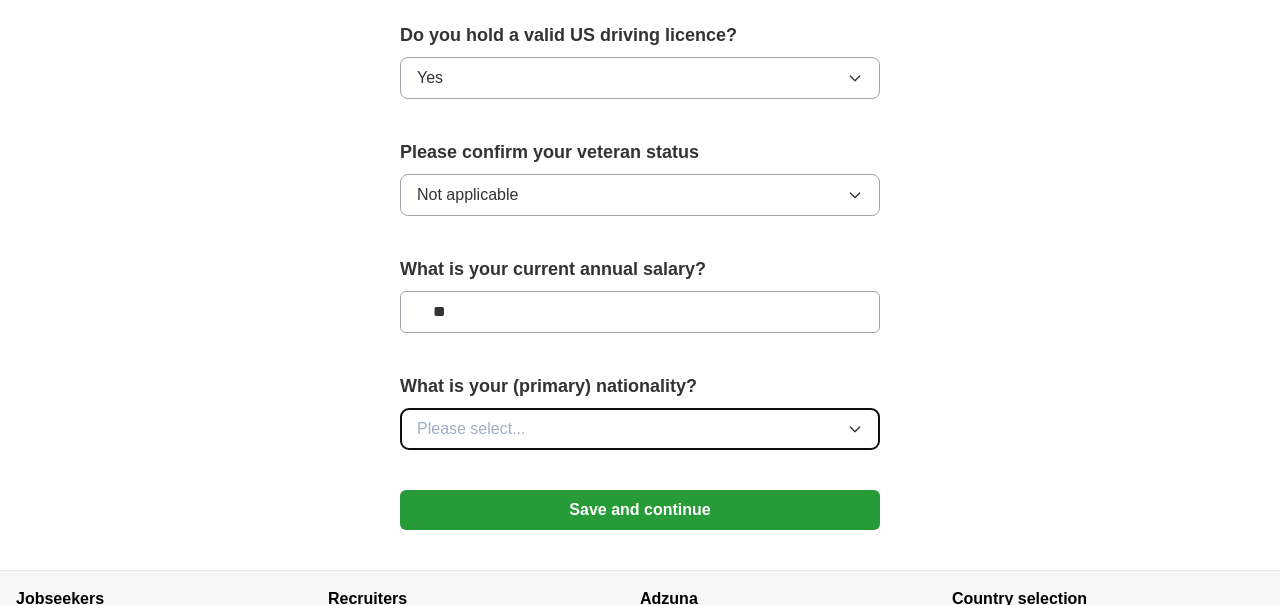 click on "Please select..." at bounding box center [471, 429] 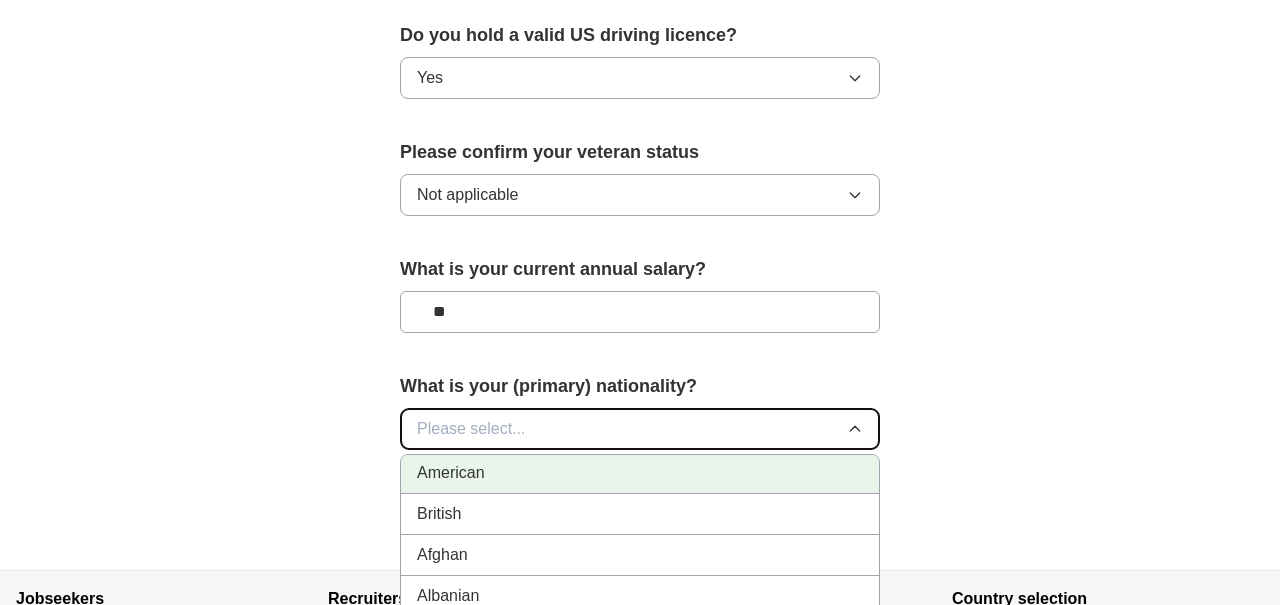 scroll, scrollTop: 0, scrollLeft: 0, axis: both 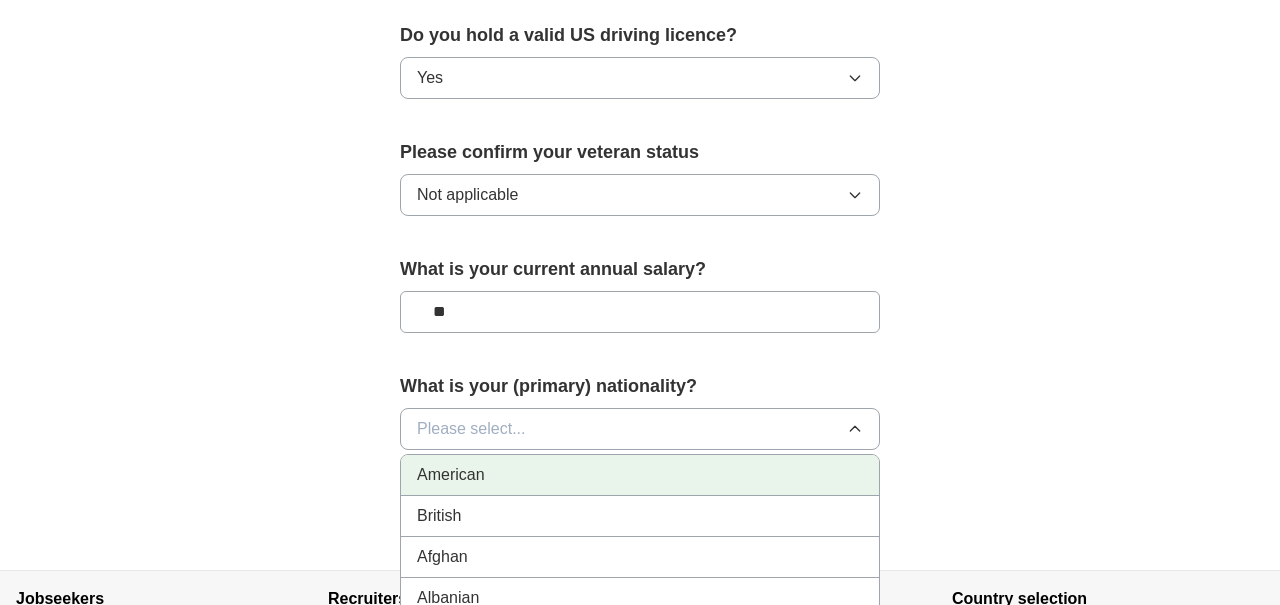 click on "American" at bounding box center (640, 475) 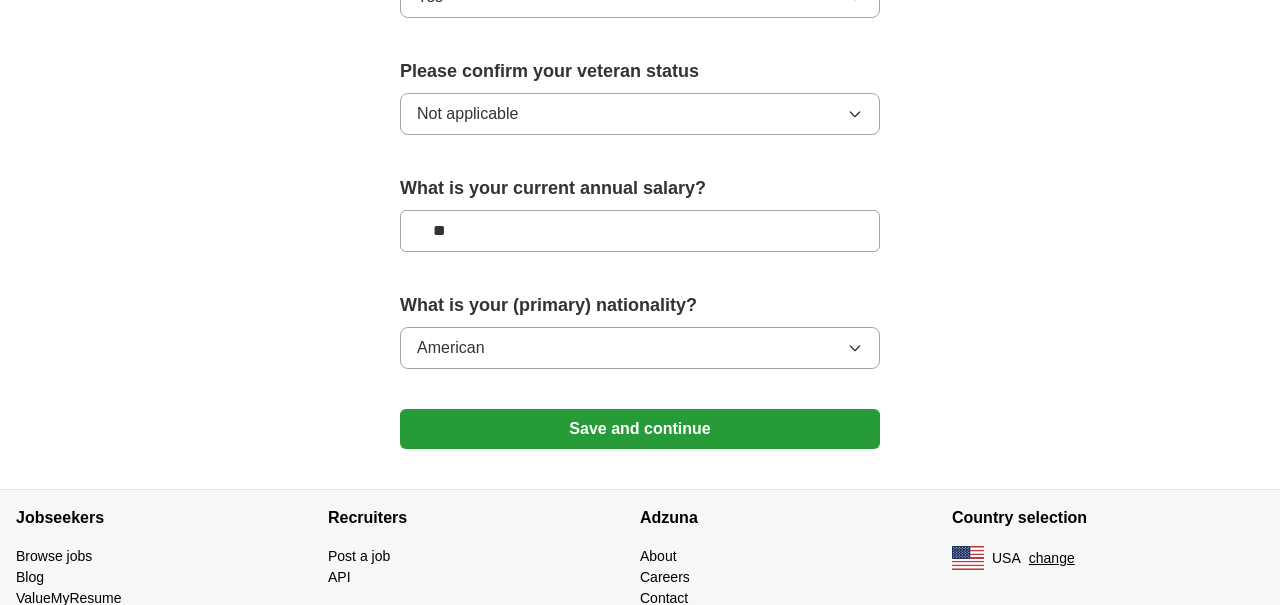 scroll, scrollTop: 1371, scrollLeft: 0, axis: vertical 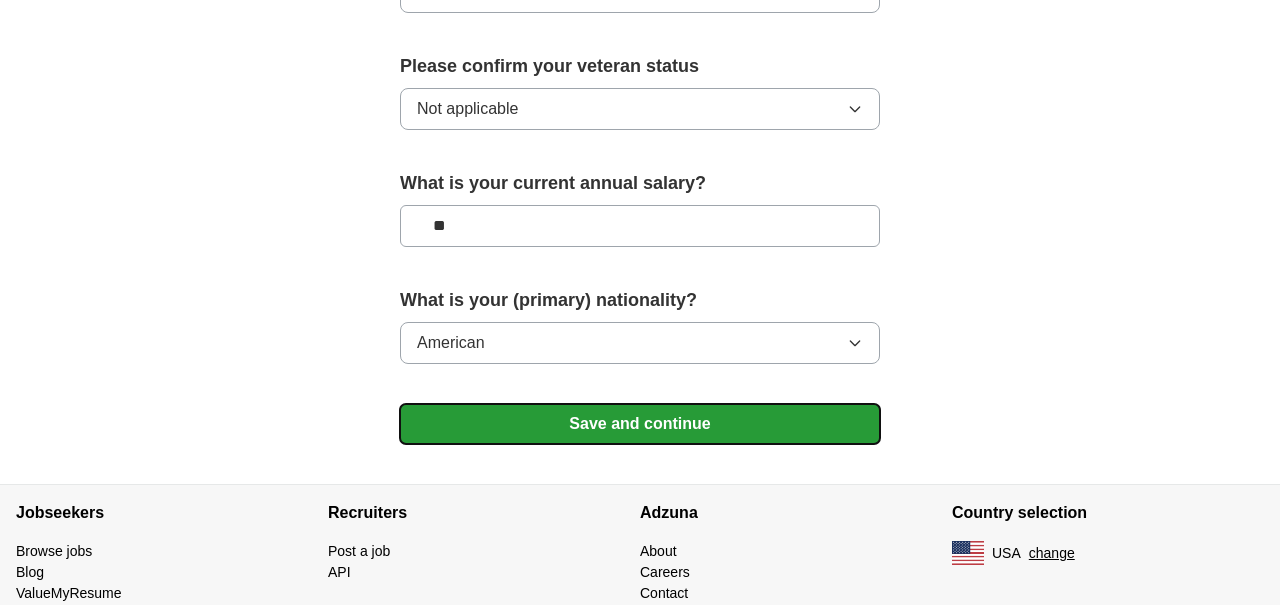 click on "Save and continue" at bounding box center (640, 424) 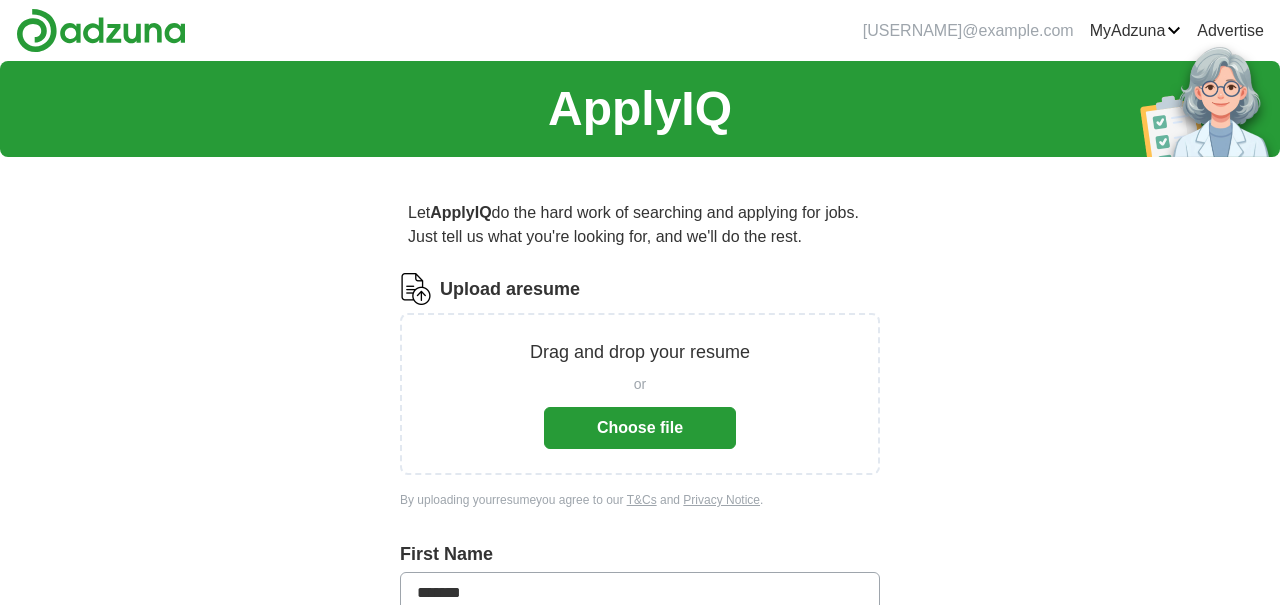 scroll, scrollTop: 0, scrollLeft: 0, axis: both 